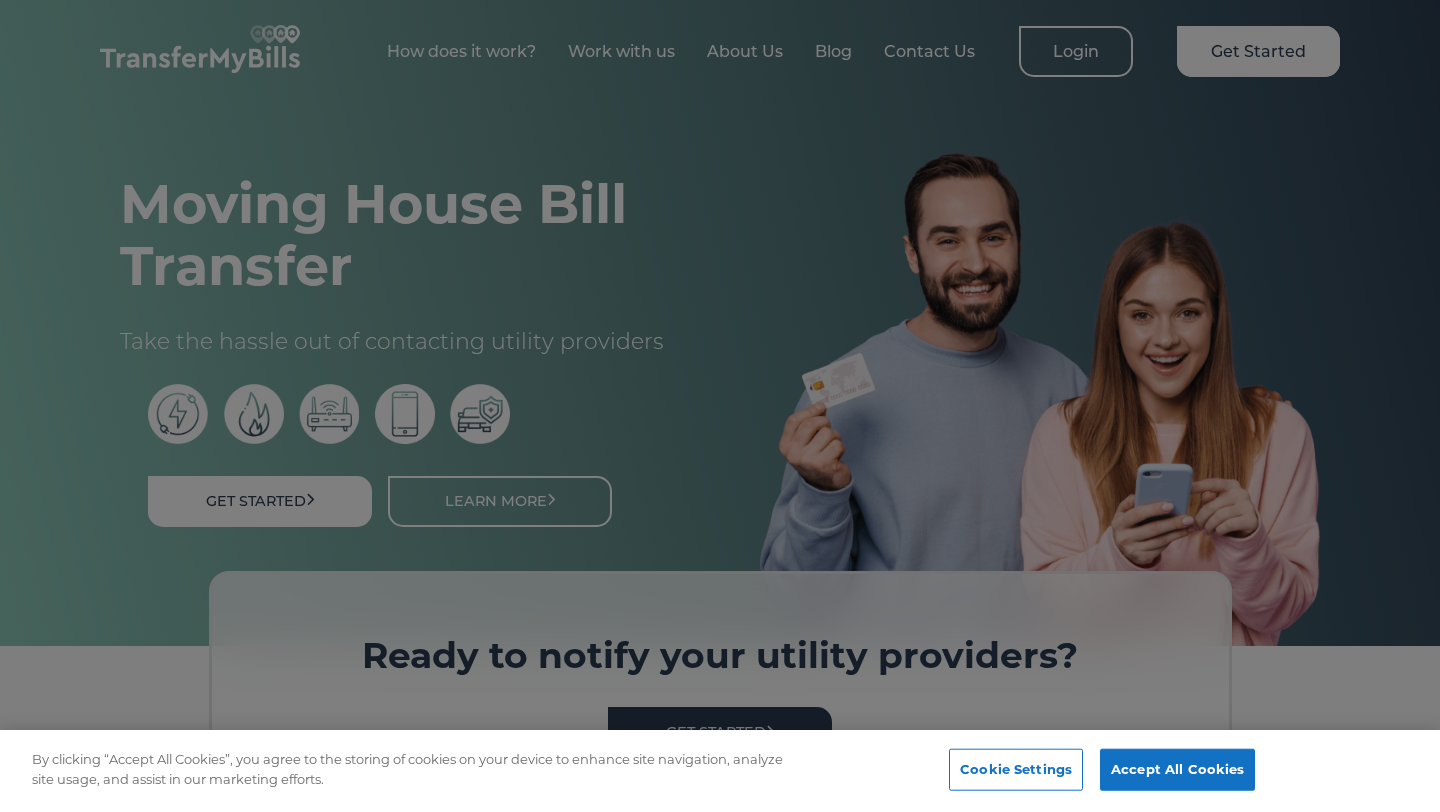 scroll, scrollTop: 0, scrollLeft: 0, axis: both 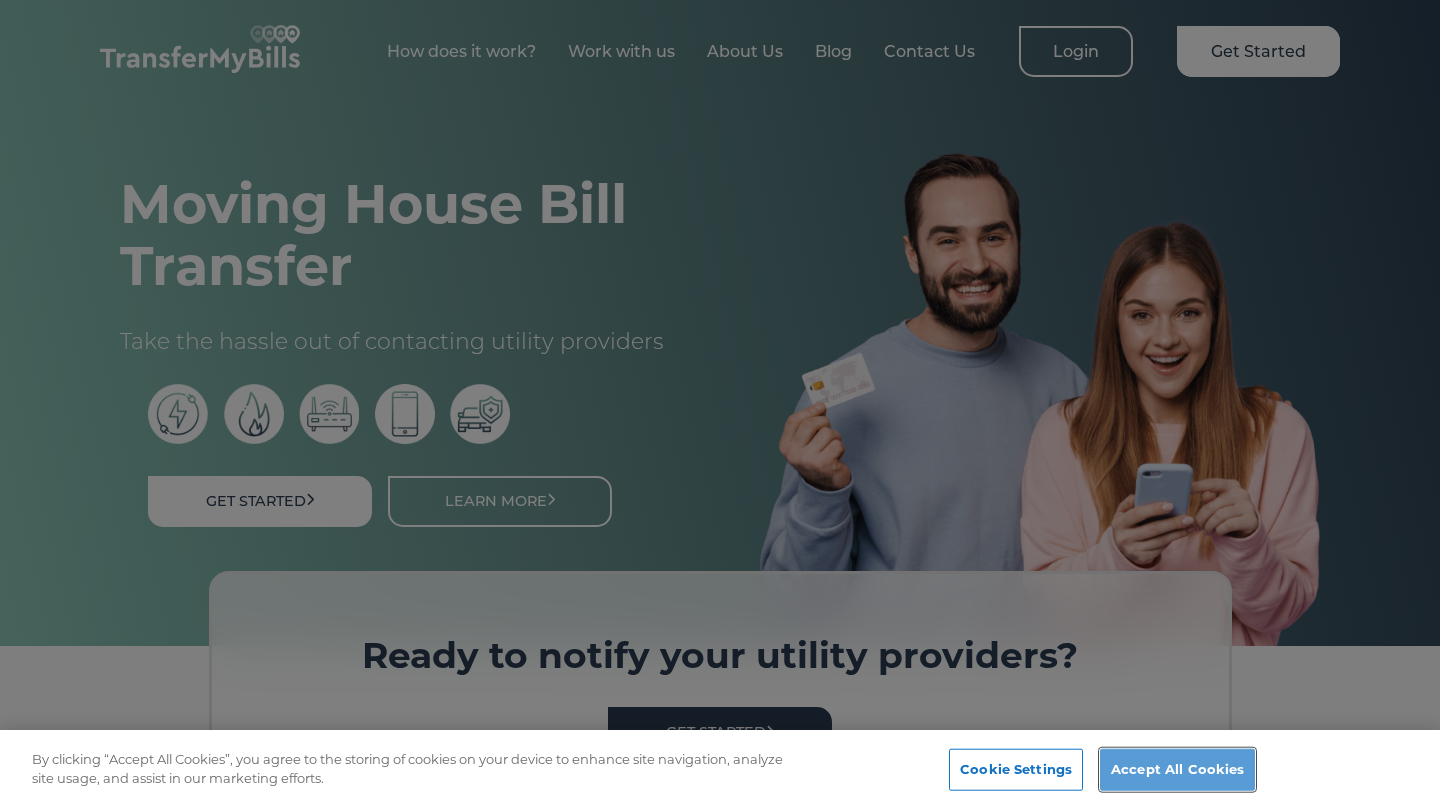 click on "Accept All Cookies" at bounding box center [1177, 770] 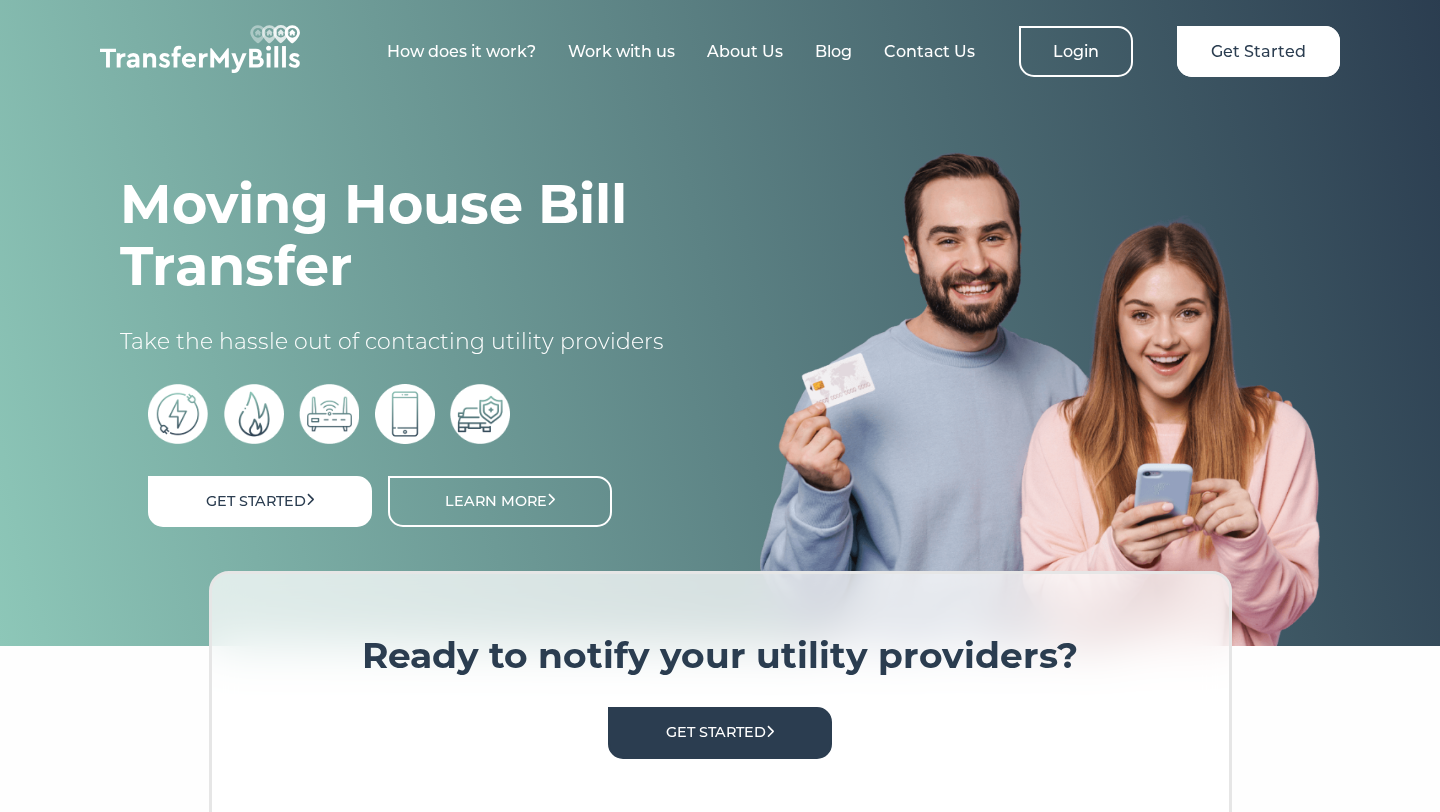 scroll, scrollTop: 0, scrollLeft: 0, axis: both 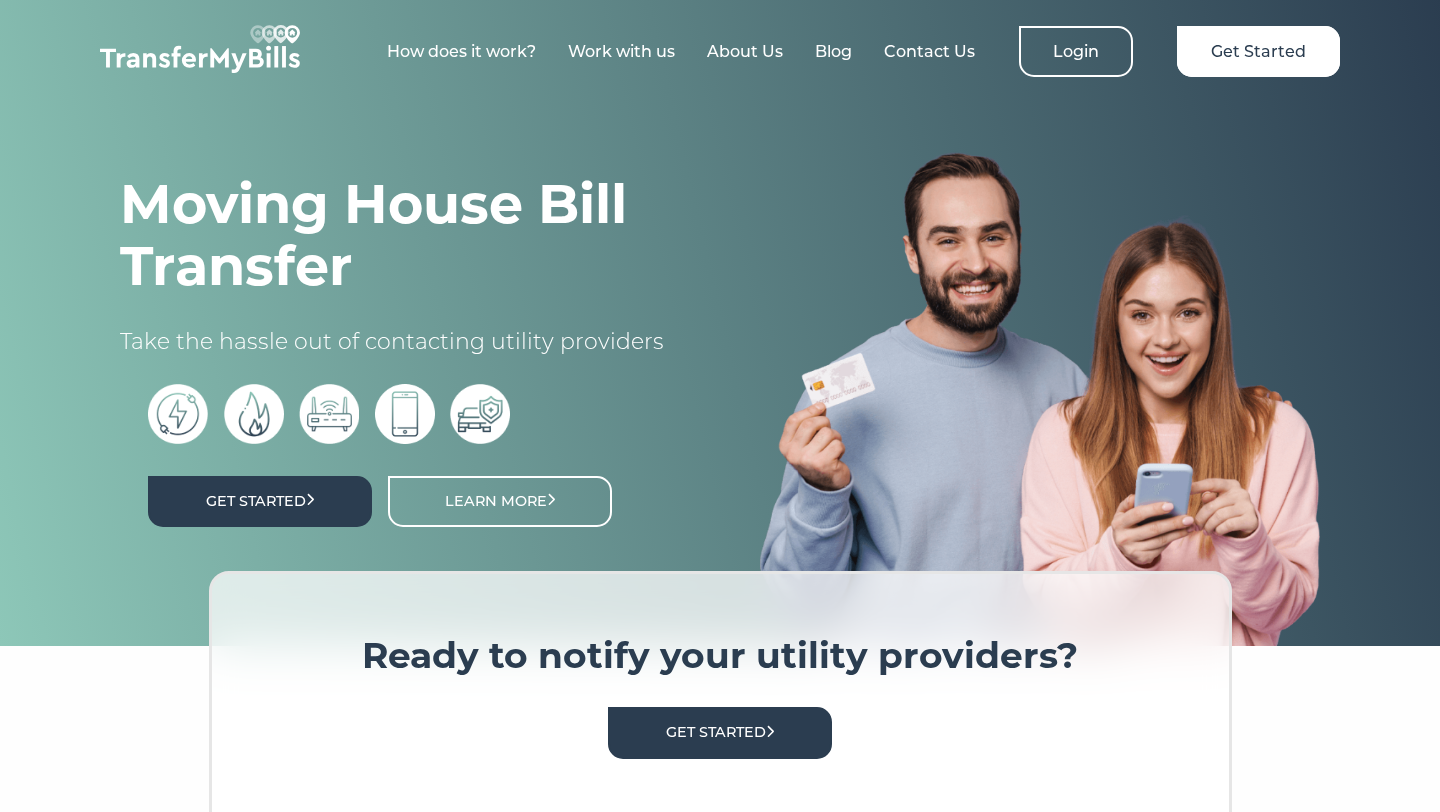 click on "Get Started" at bounding box center (260, 501) 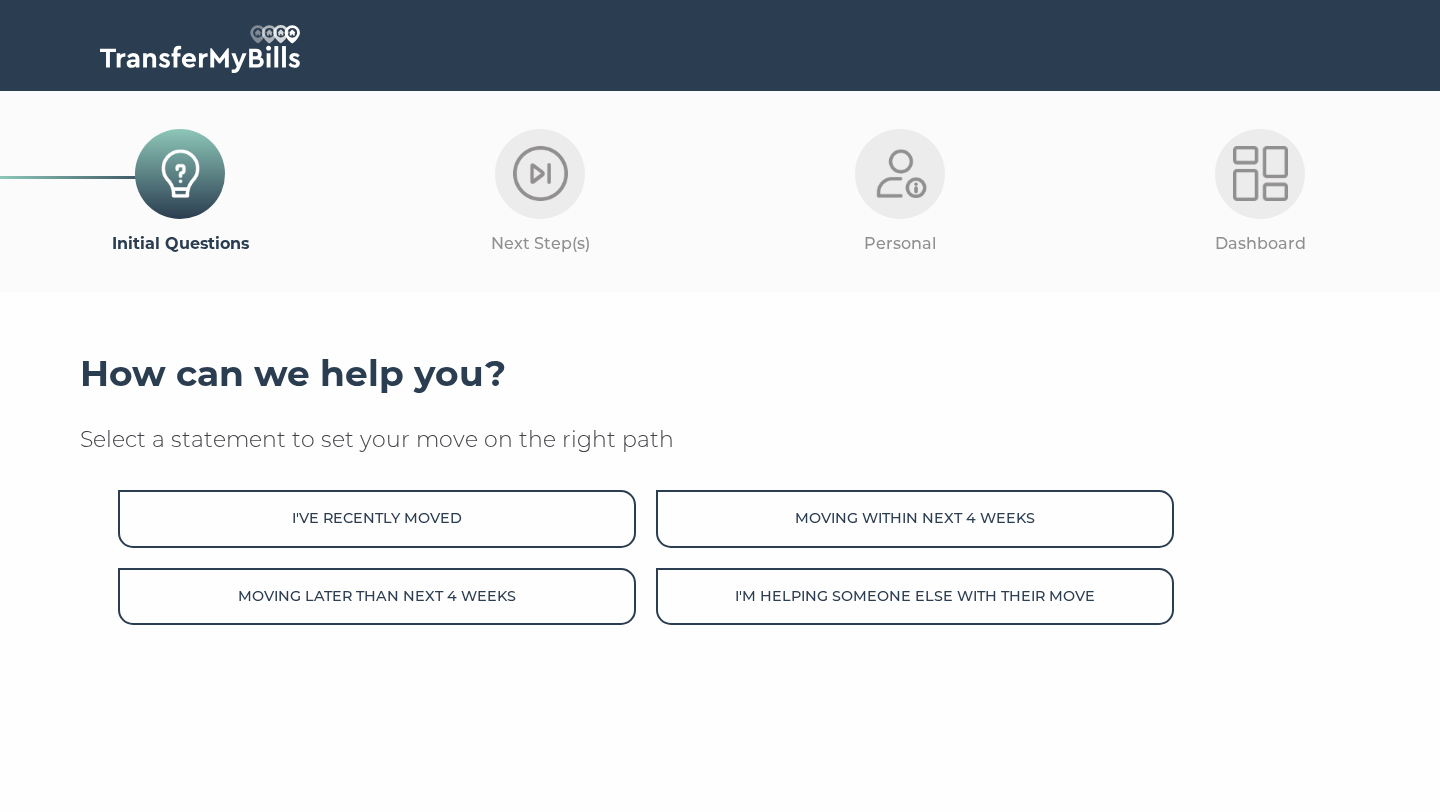 scroll, scrollTop: 0, scrollLeft: 0, axis: both 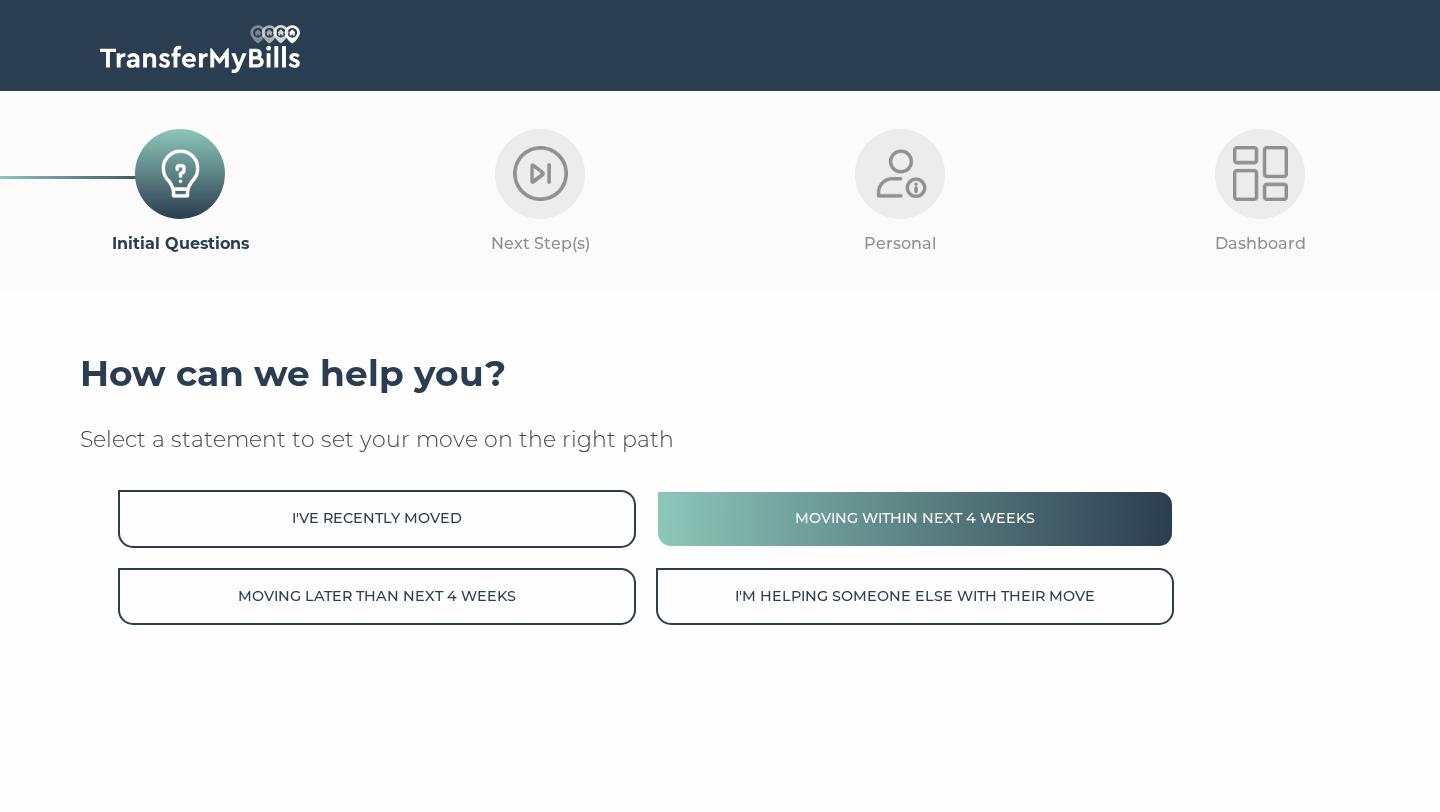 click on "Moving within next 4 weeks" at bounding box center [915, 518] 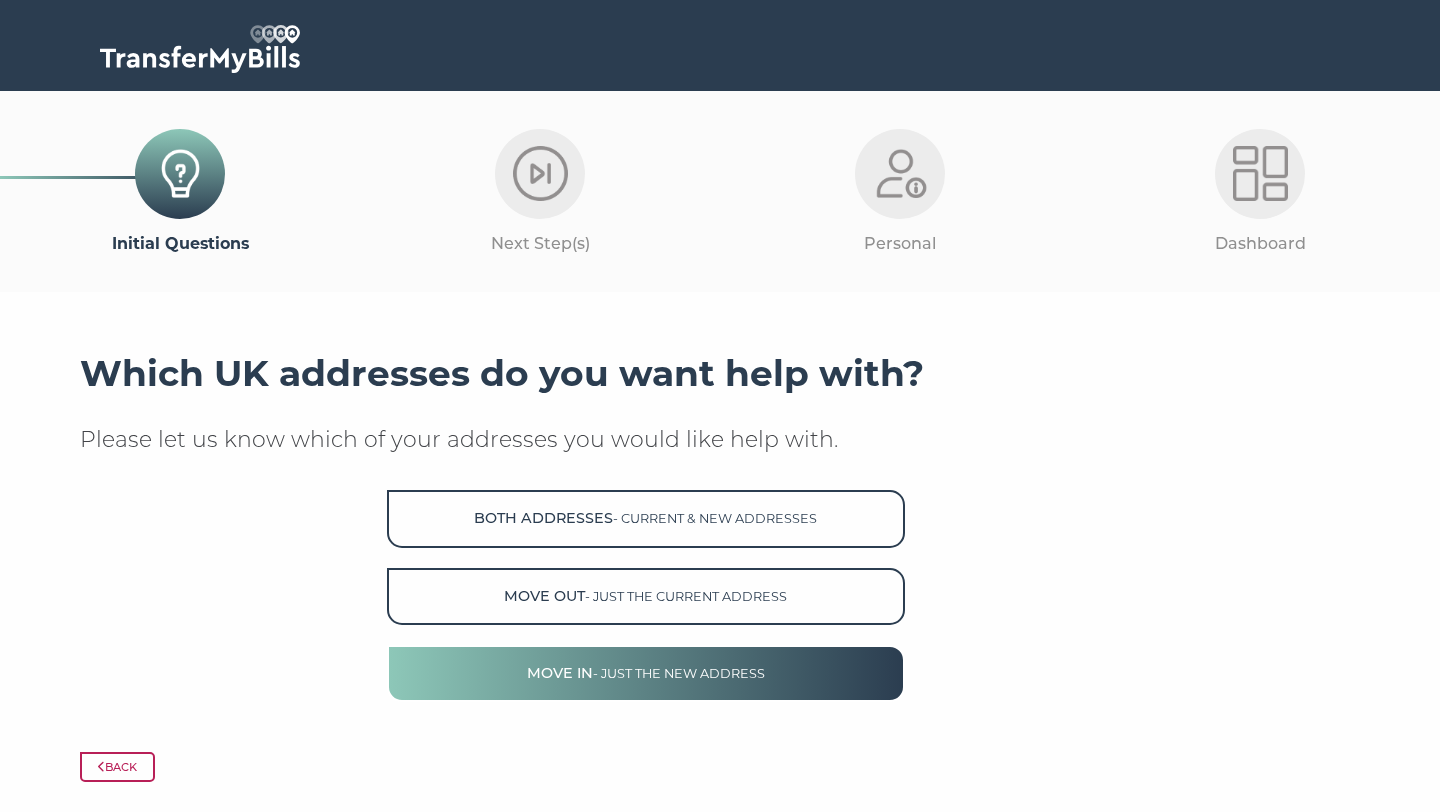 click on "Move in   - just the new address" at bounding box center [646, 673] 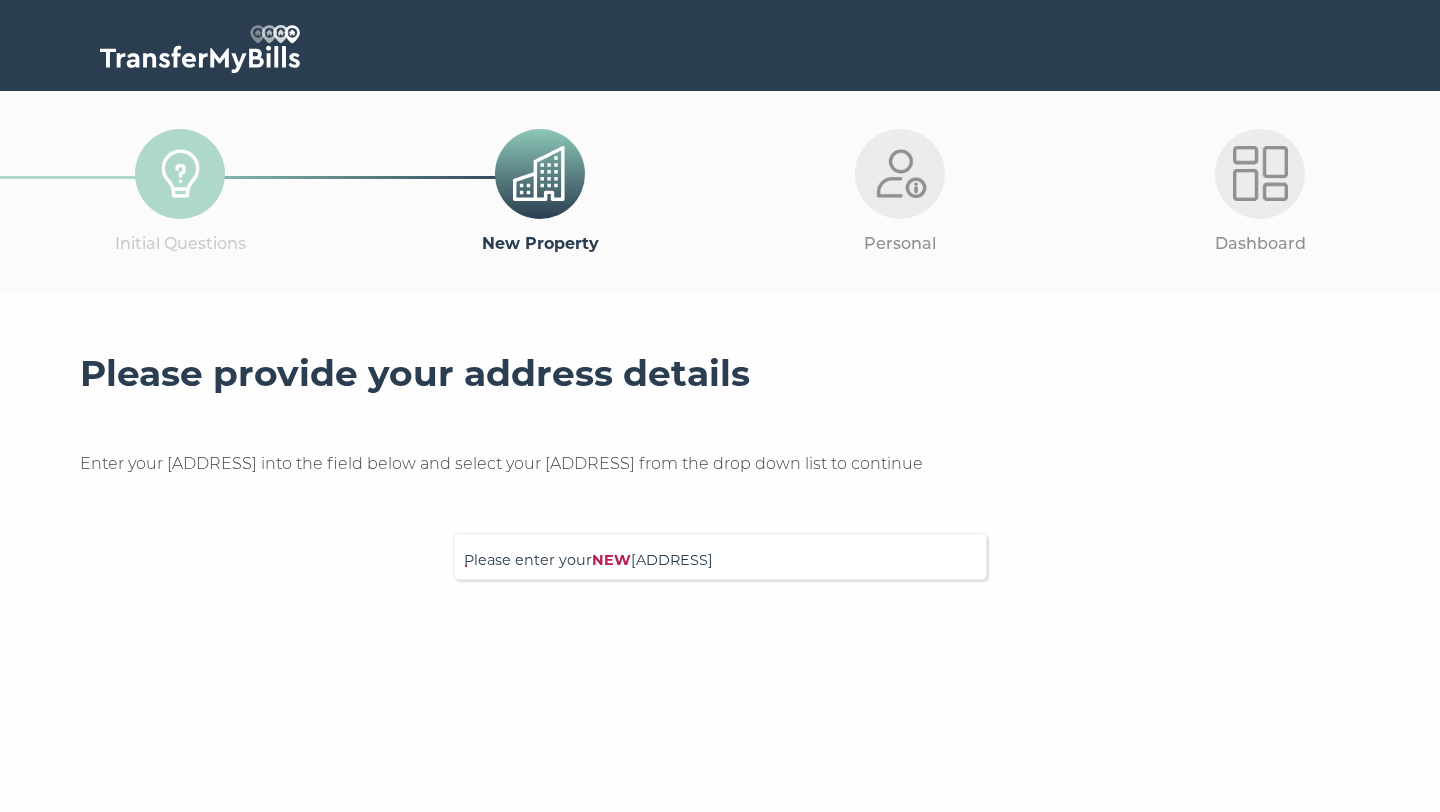 scroll, scrollTop: 0, scrollLeft: 0, axis: both 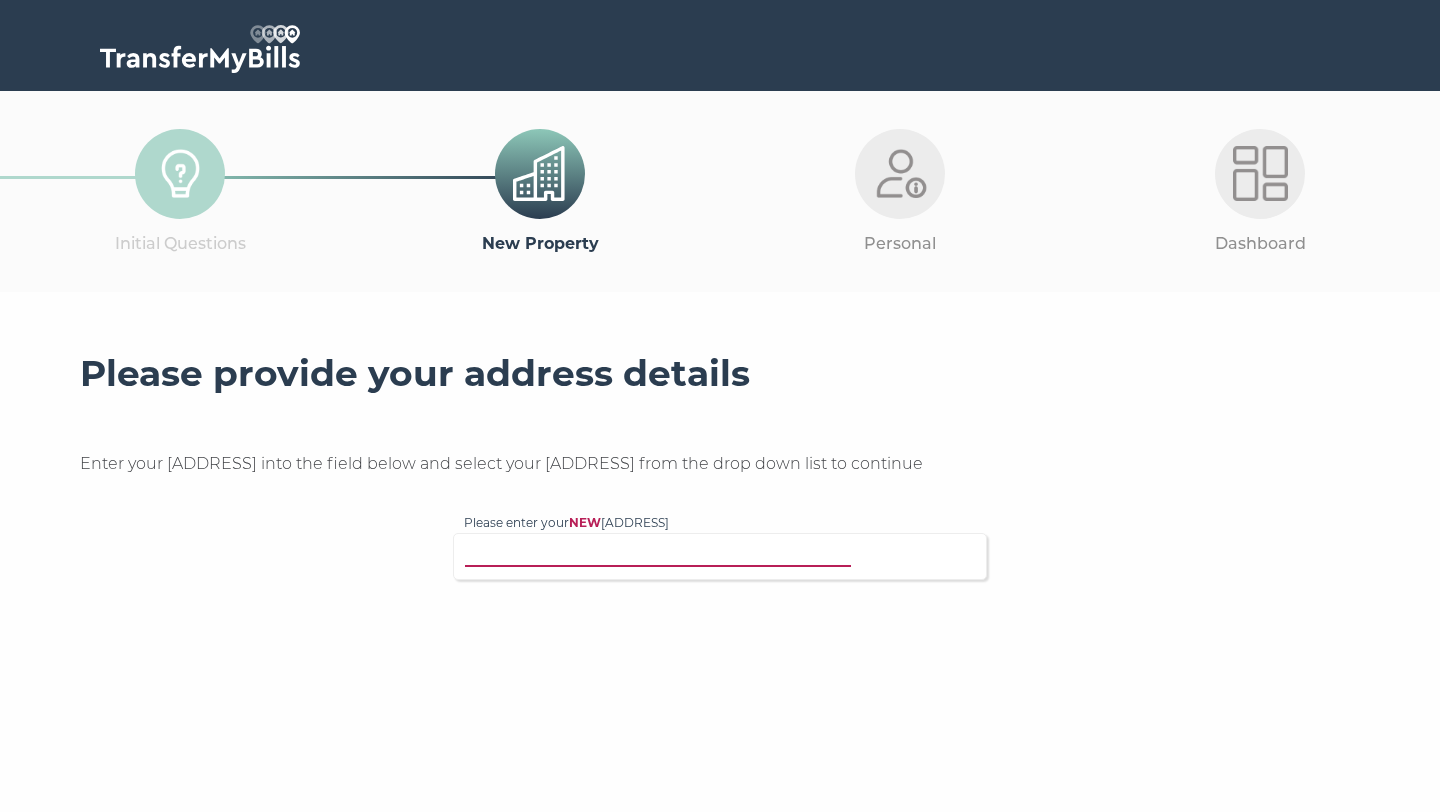 click on "Please enter your  NEW  address" at bounding box center [679, 554] 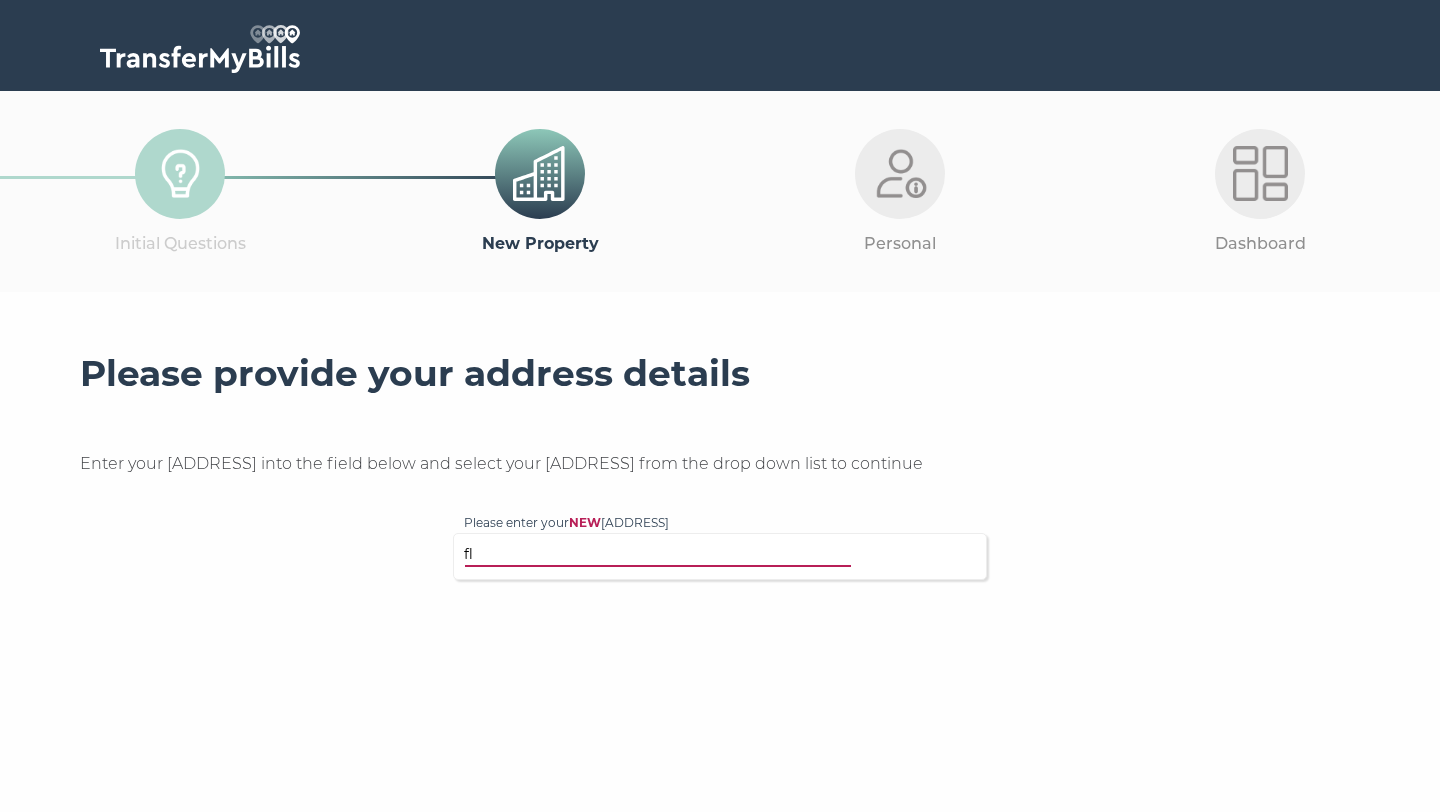 type on "f" 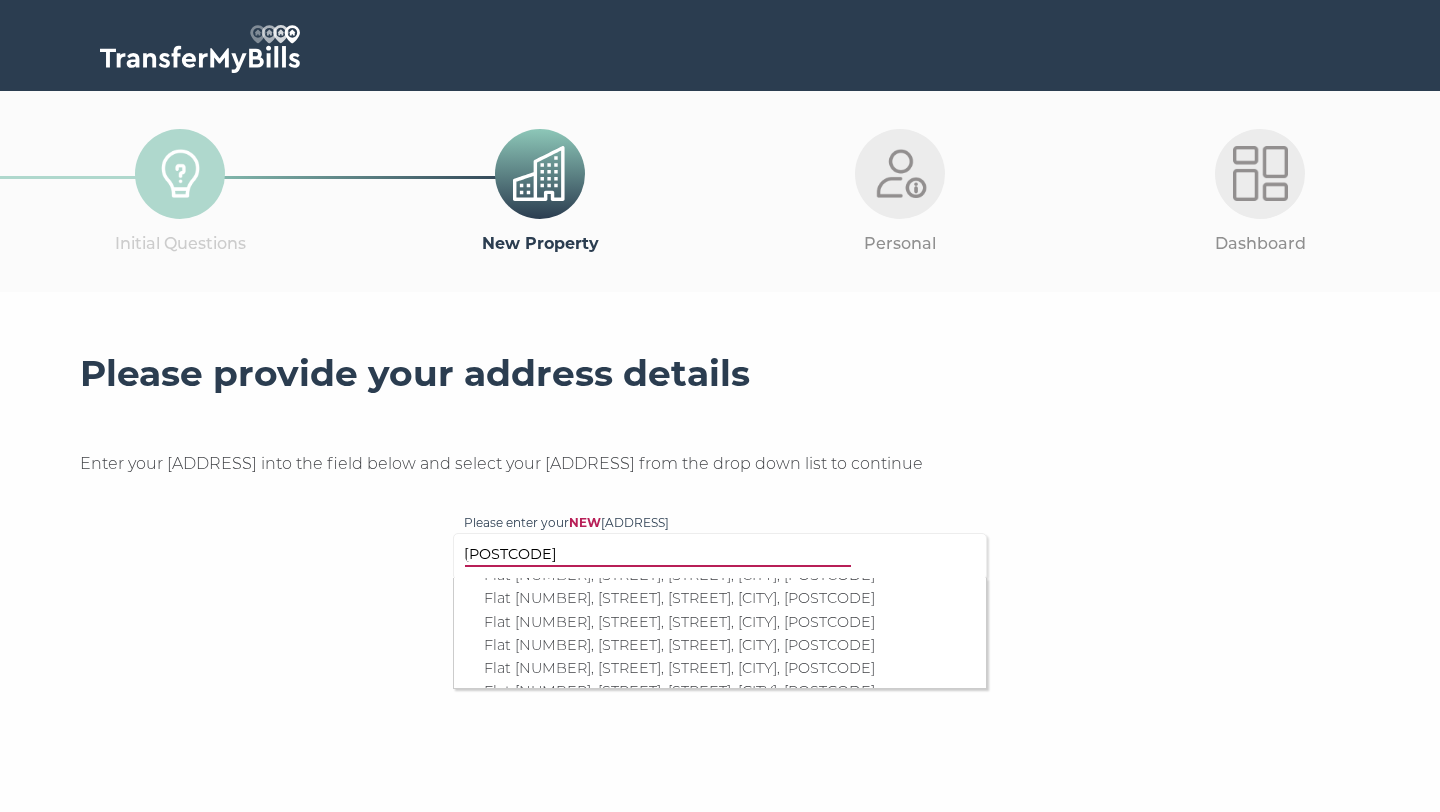 scroll, scrollTop: 273, scrollLeft: 0, axis: vertical 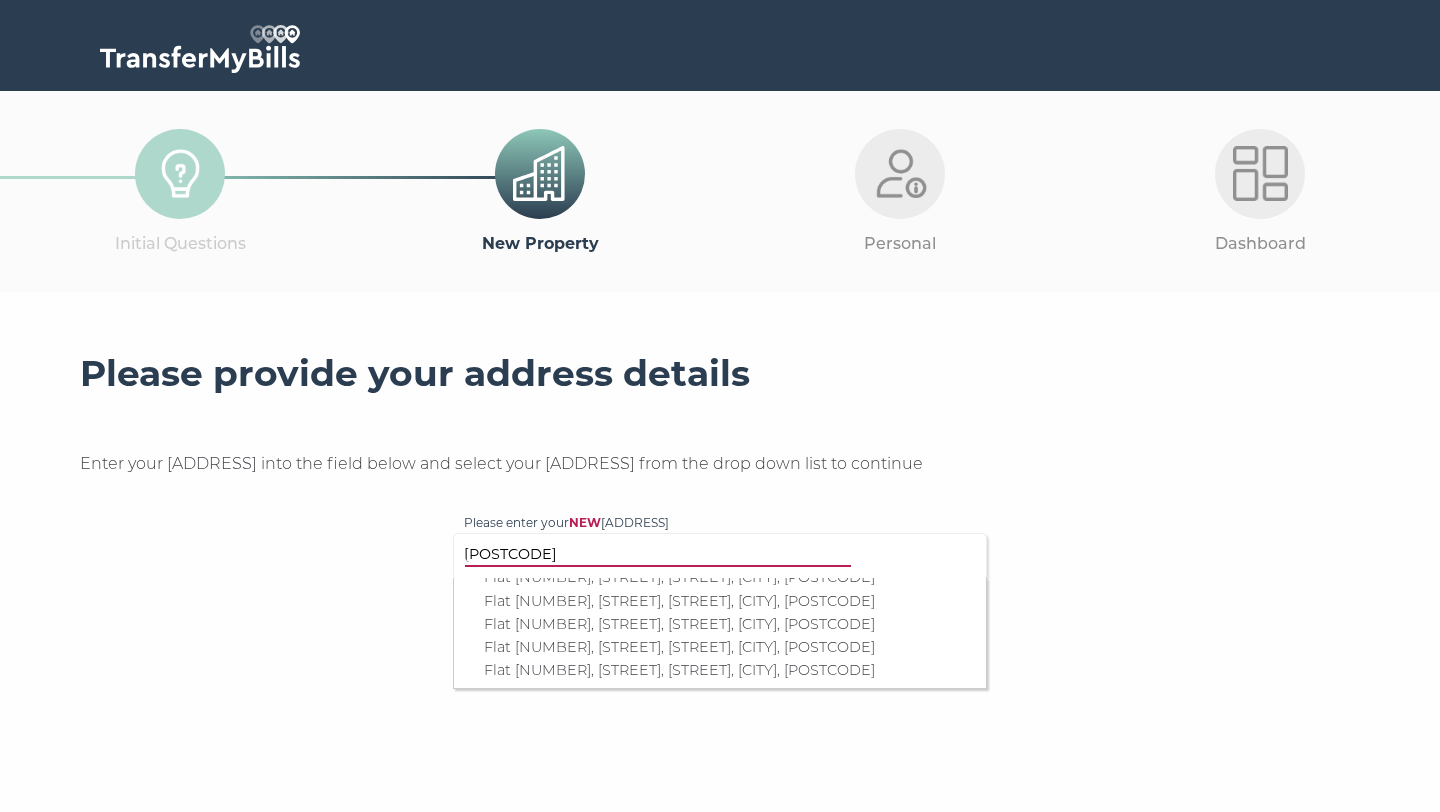 type on "ls6 3ba" 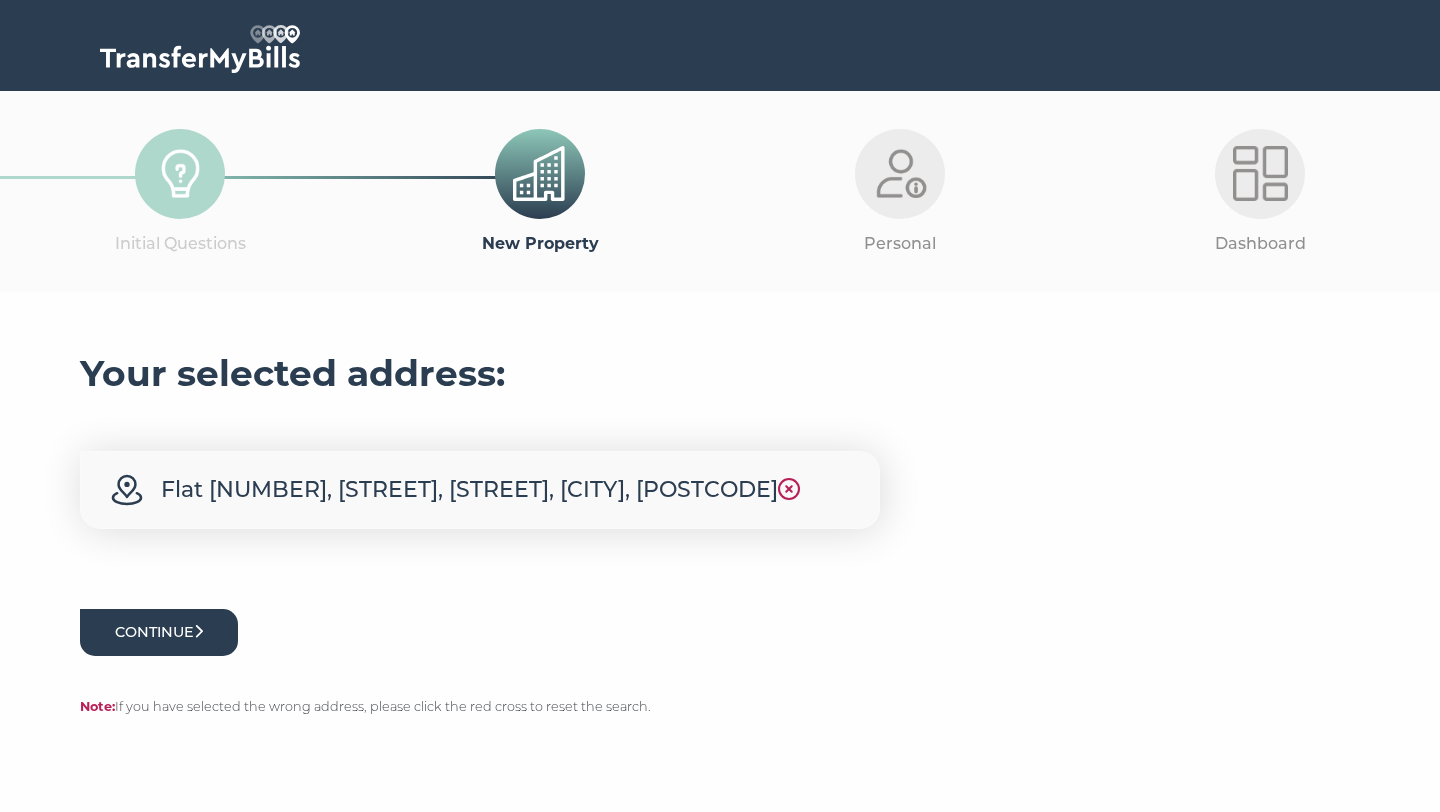 click on "Continue" at bounding box center [159, 632] 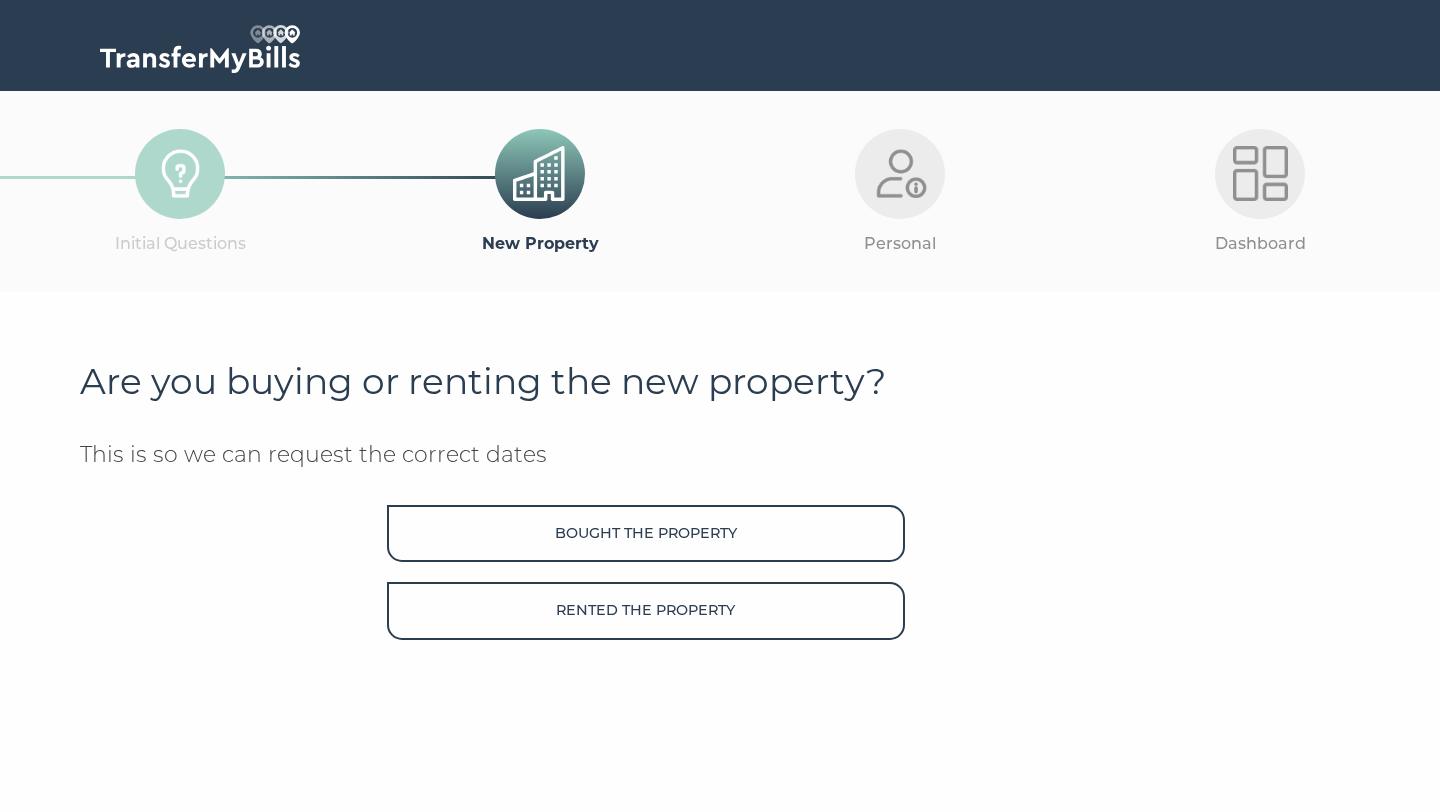 scroll, scrollTop: 0, scrollLeft: 0, axis: both 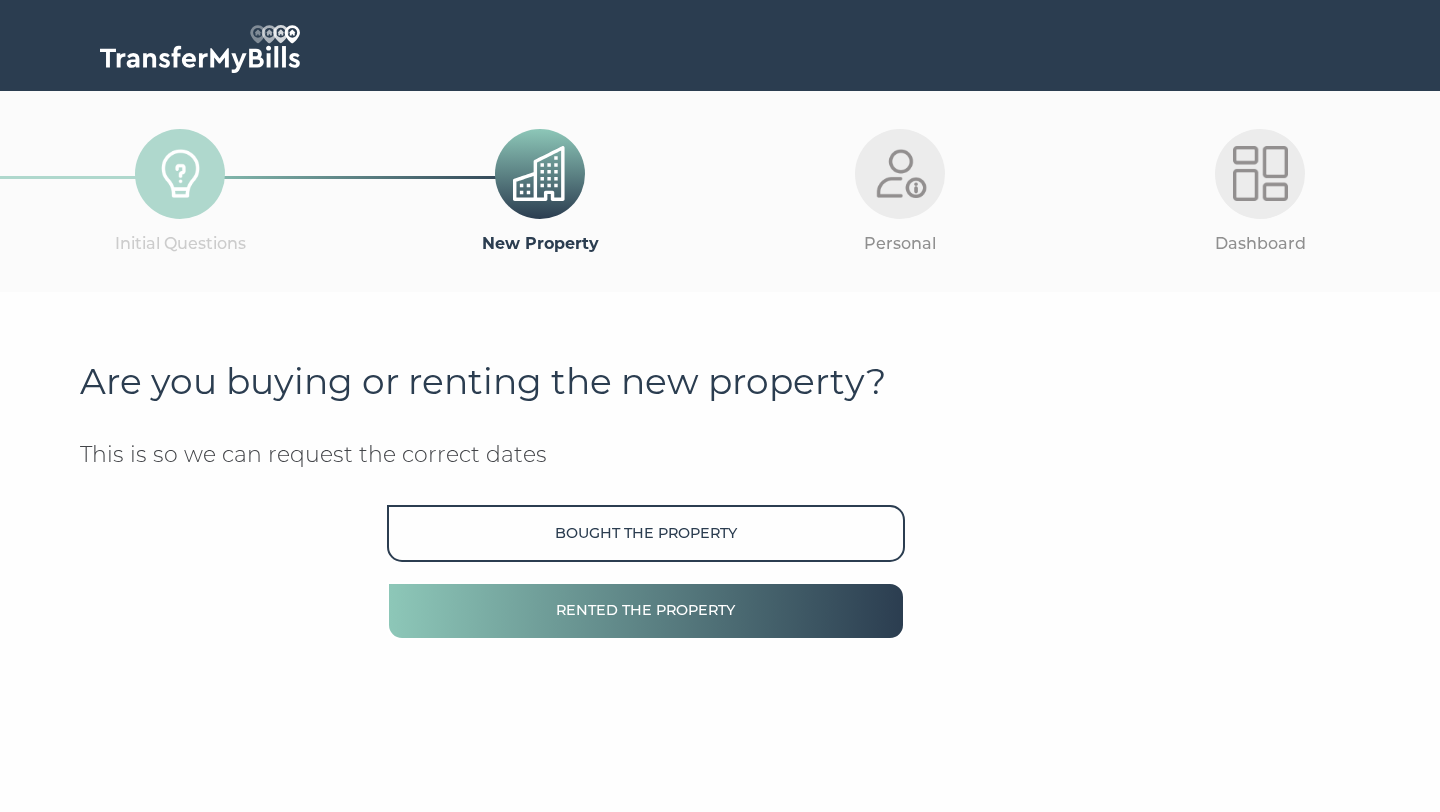click on "Rented the property" at bounding box center [646, 610] 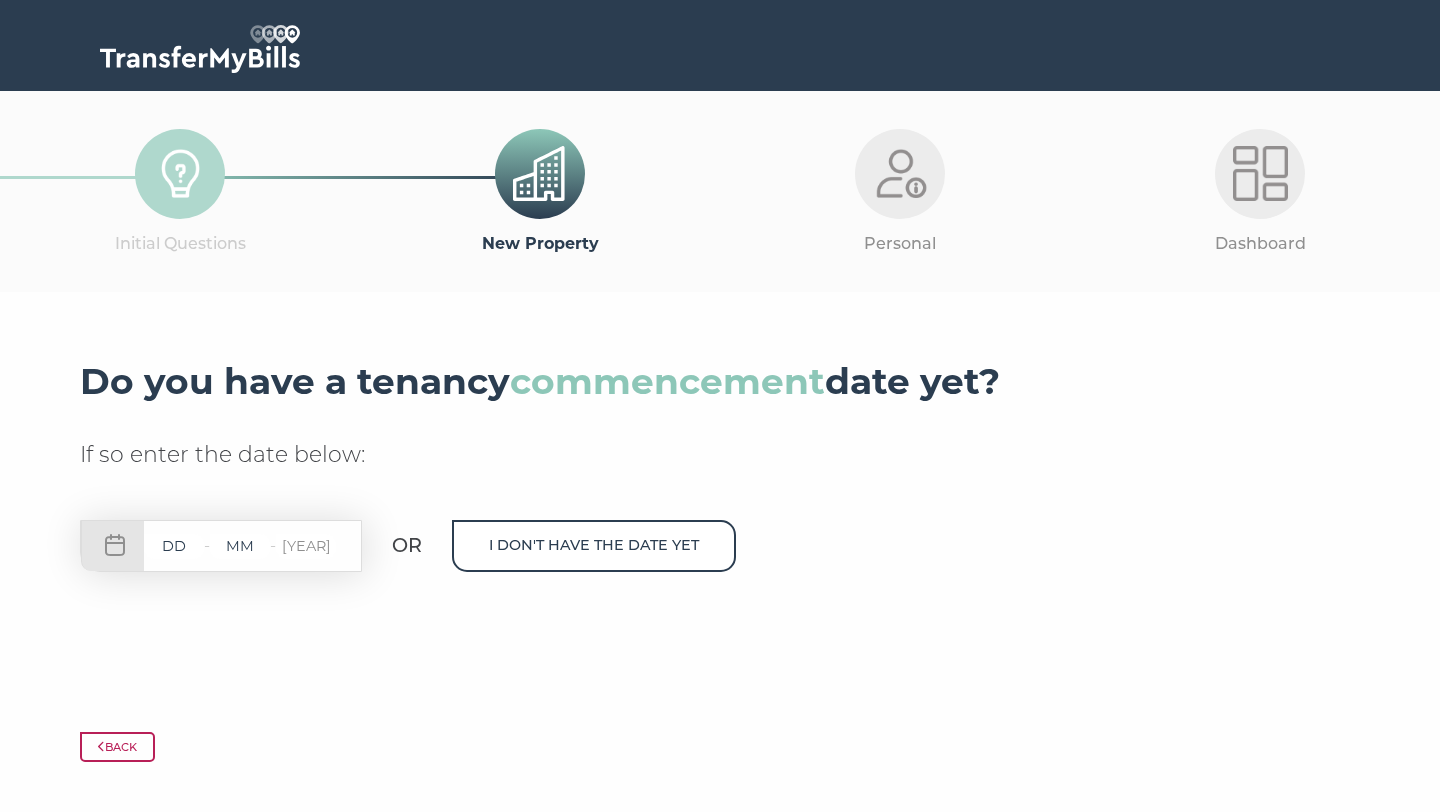 click at bounding box center [174, 546] 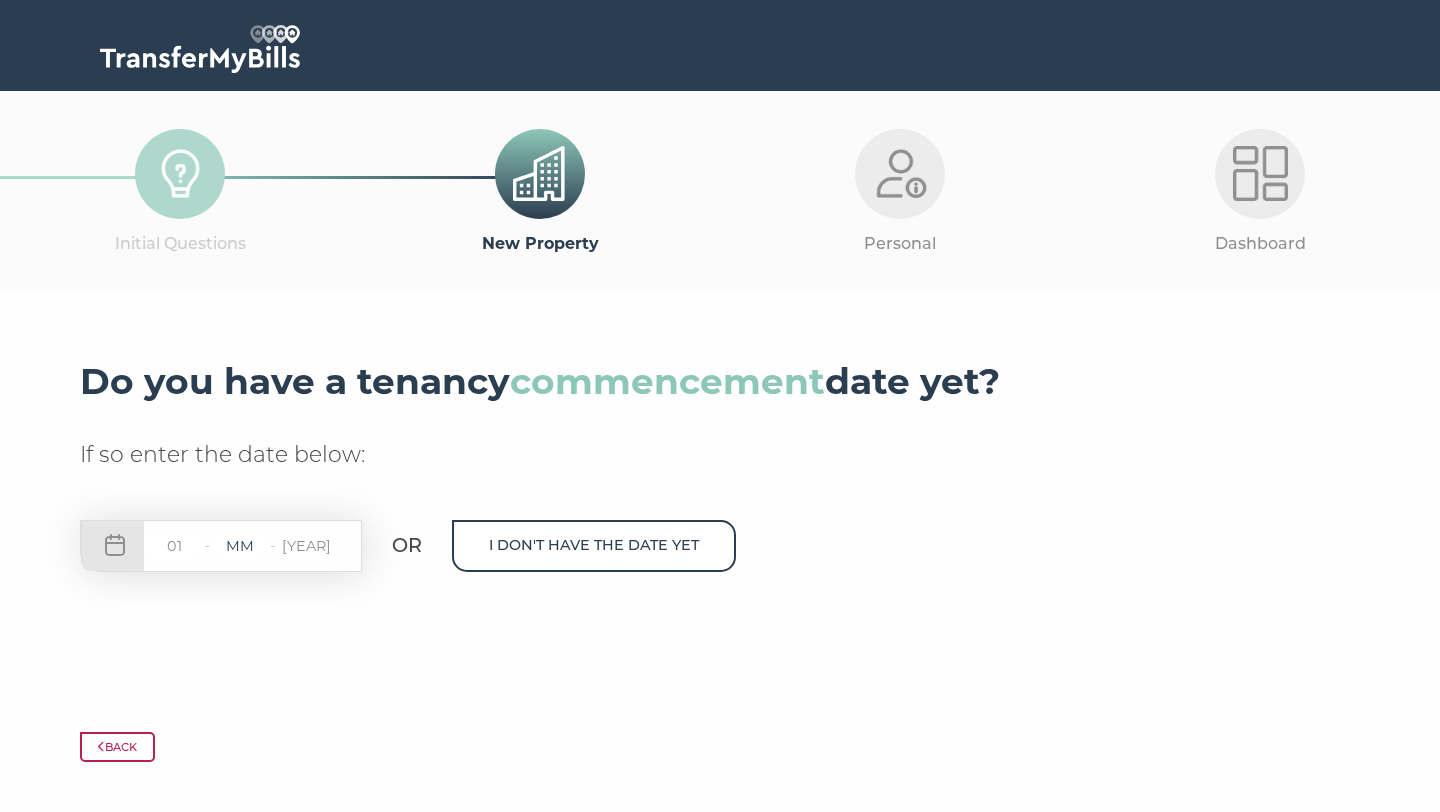 type on "01" 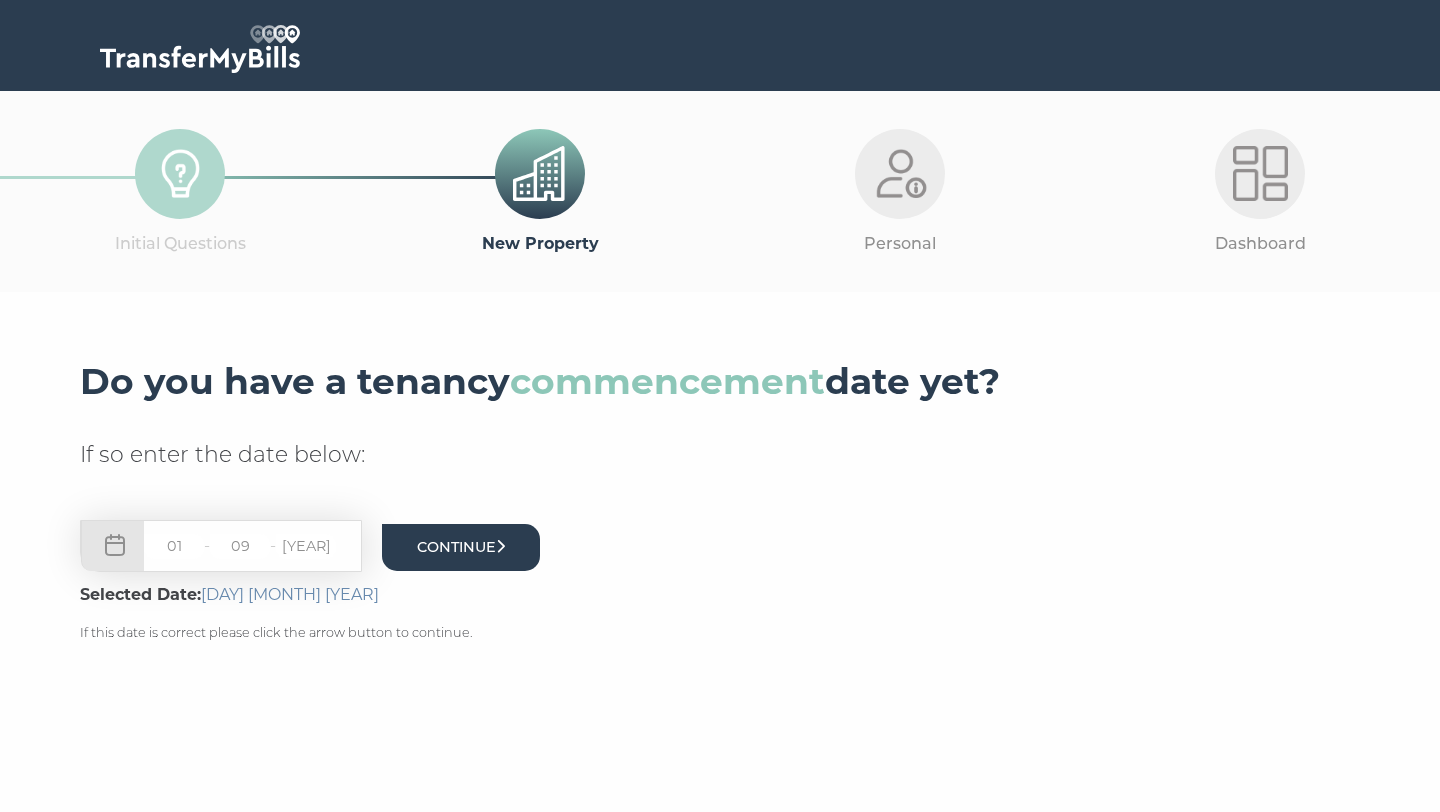 type on "09" 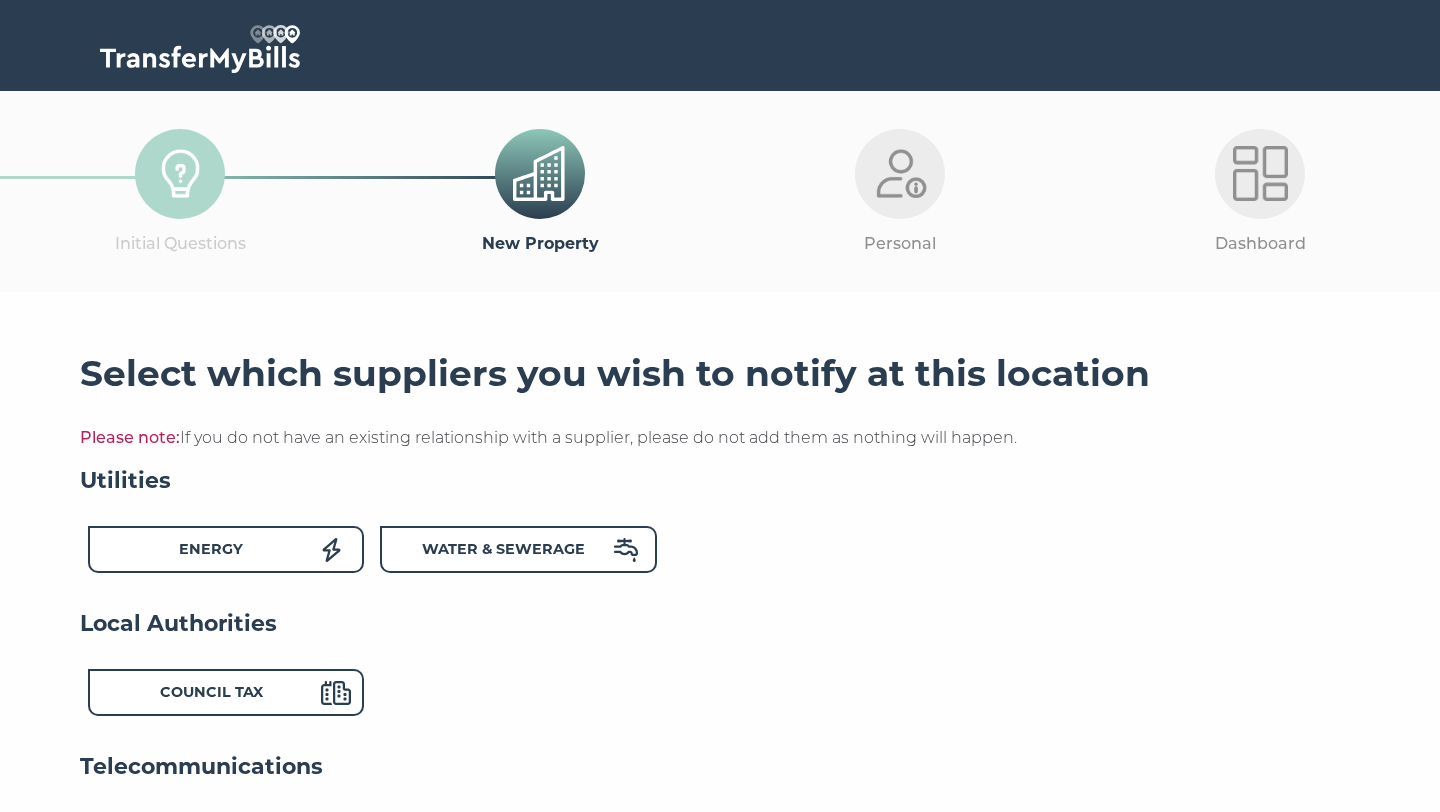 scroll, scrollTop: 0, scrollLeft: 0, axis: both 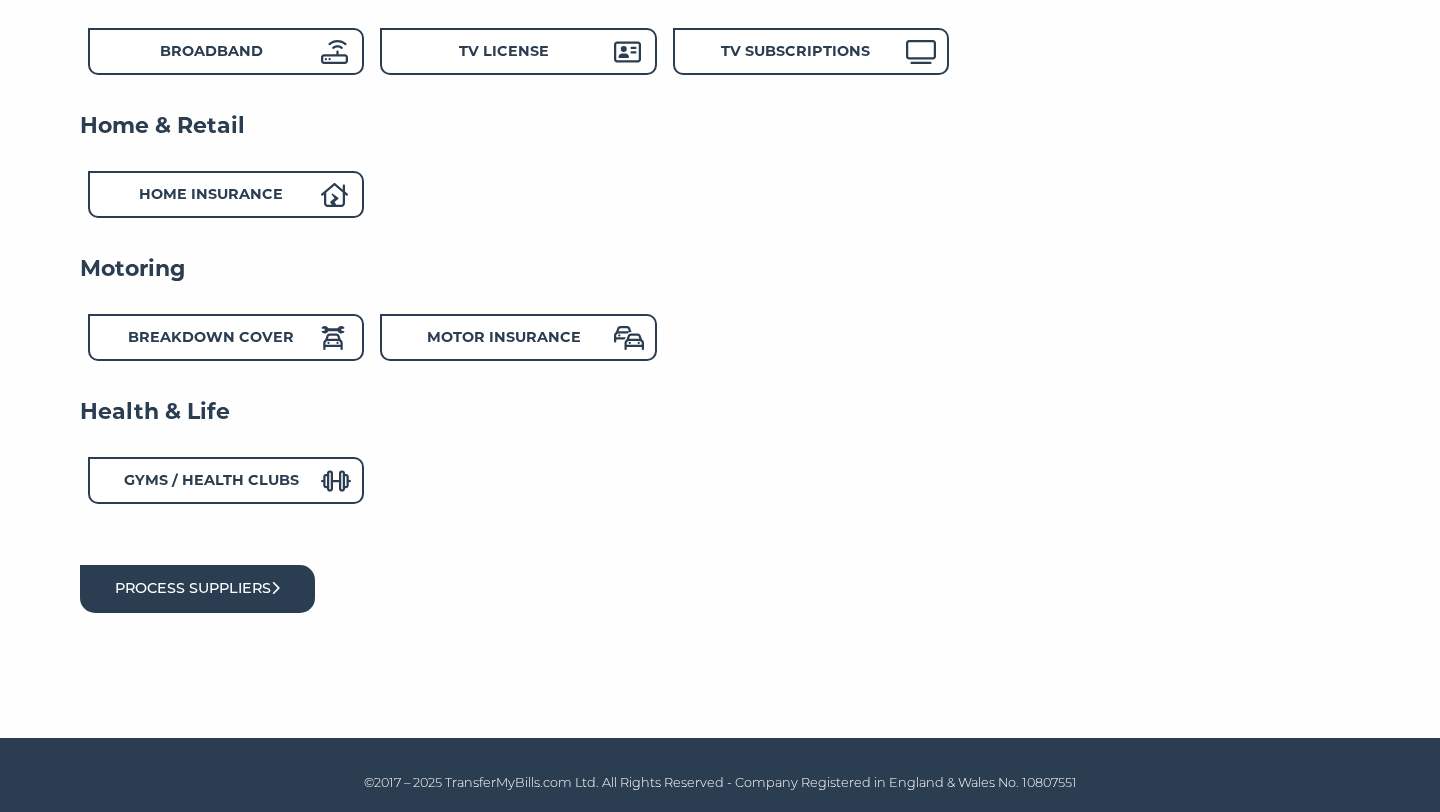 click on "Process suppliers" at bounding box center [197, 588] 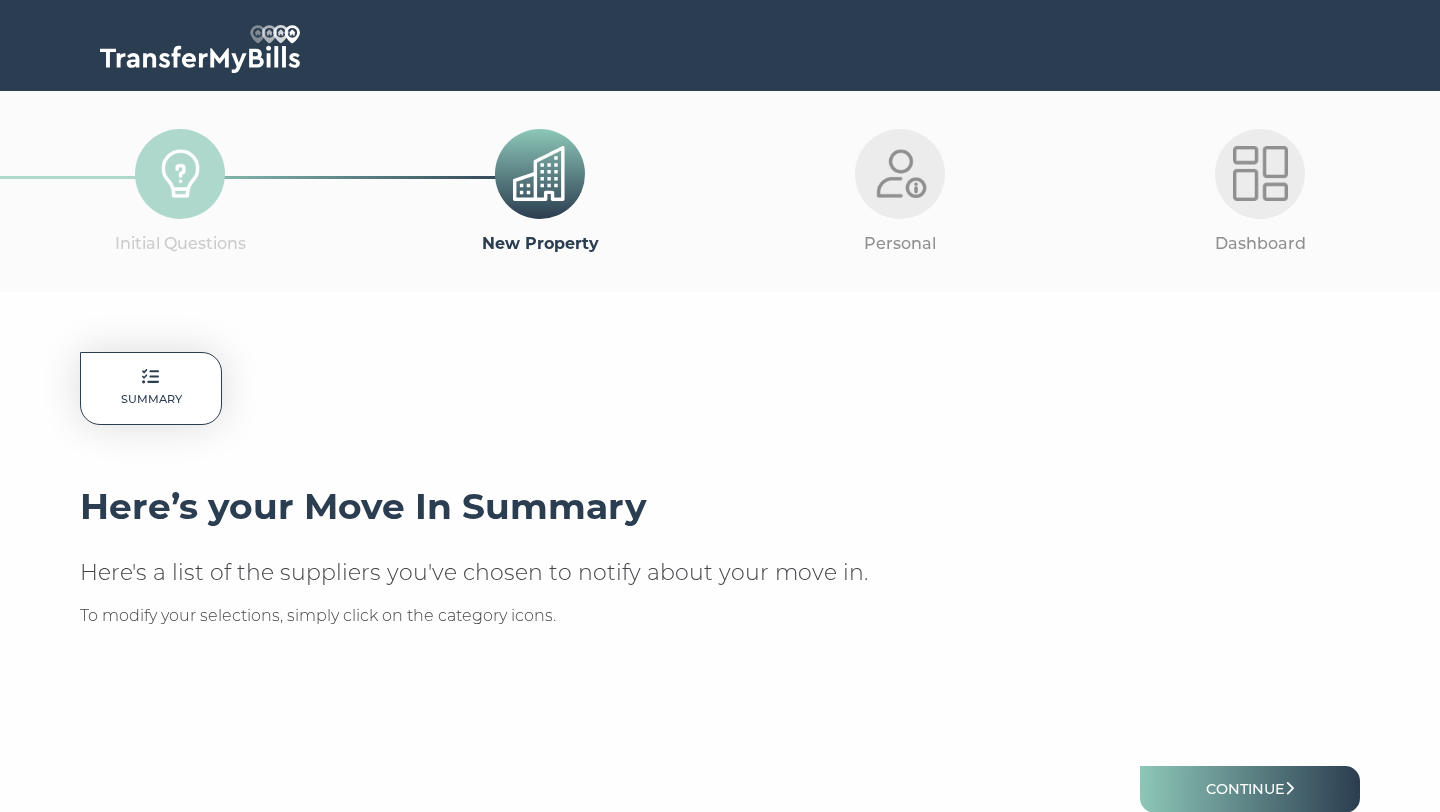 scroll, scrollTop: 0, scrollLeft: 0, axis: both 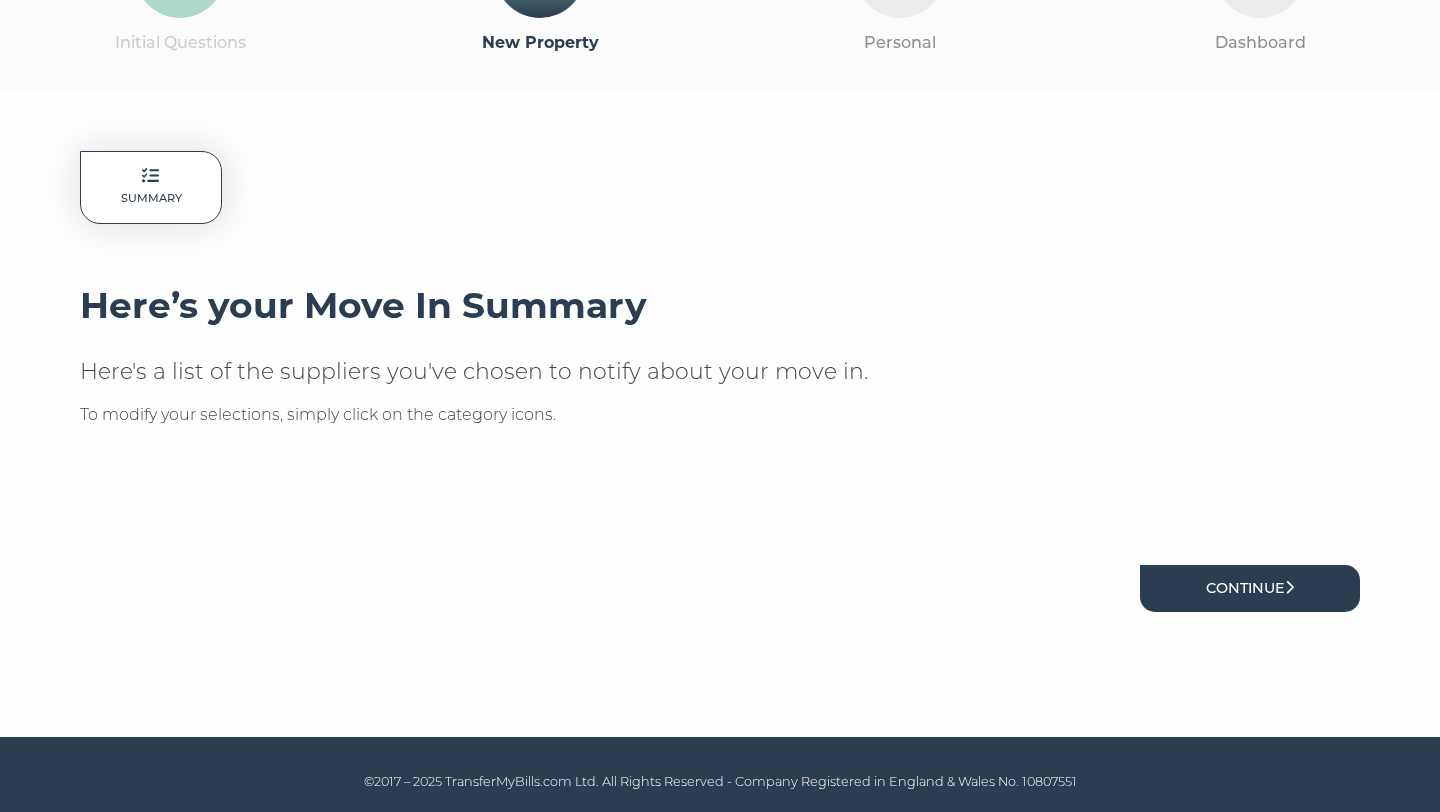 click on "Continue" at bounding box center [1250, 588] 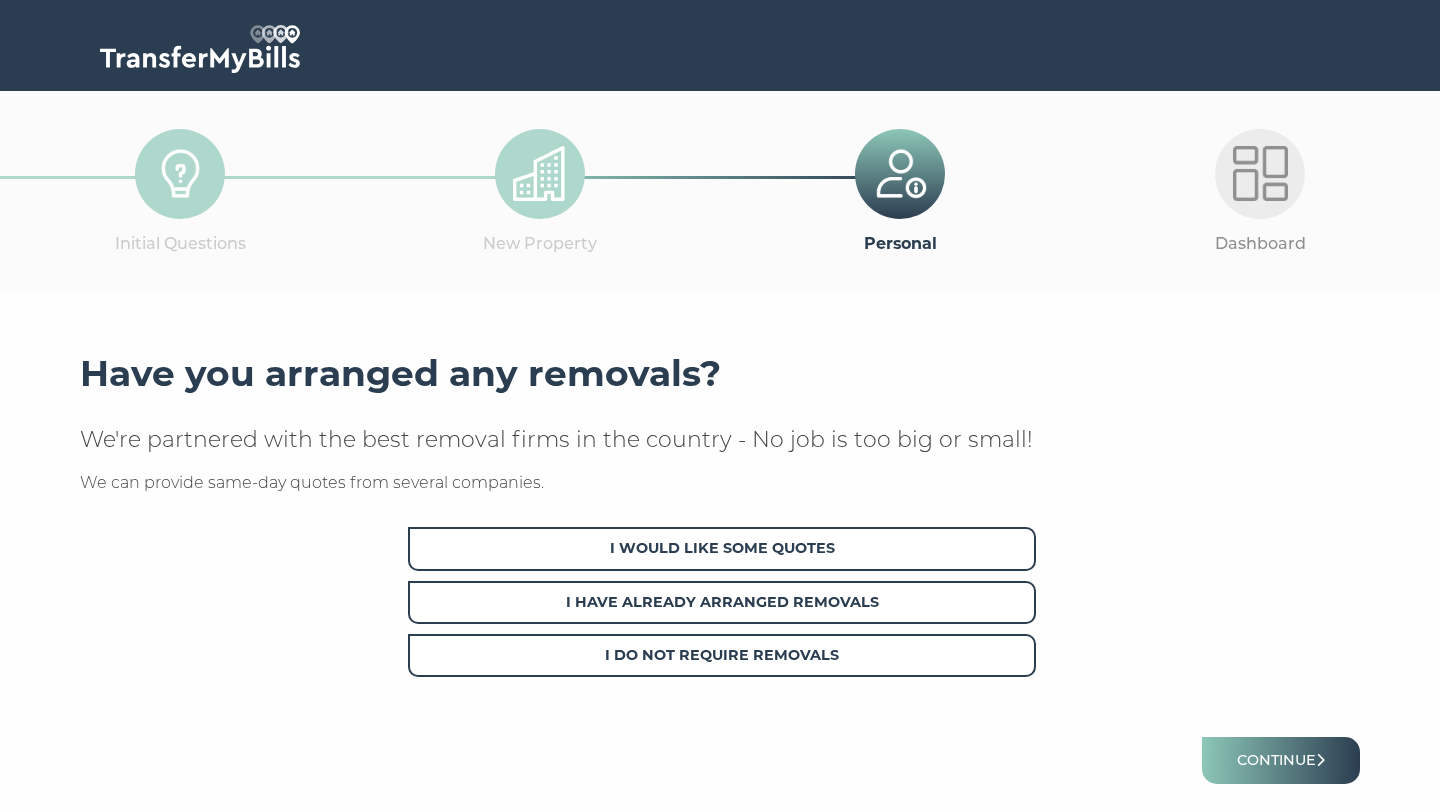 scroll, scrollTop: 0, scrollLeft: 0, axis: both 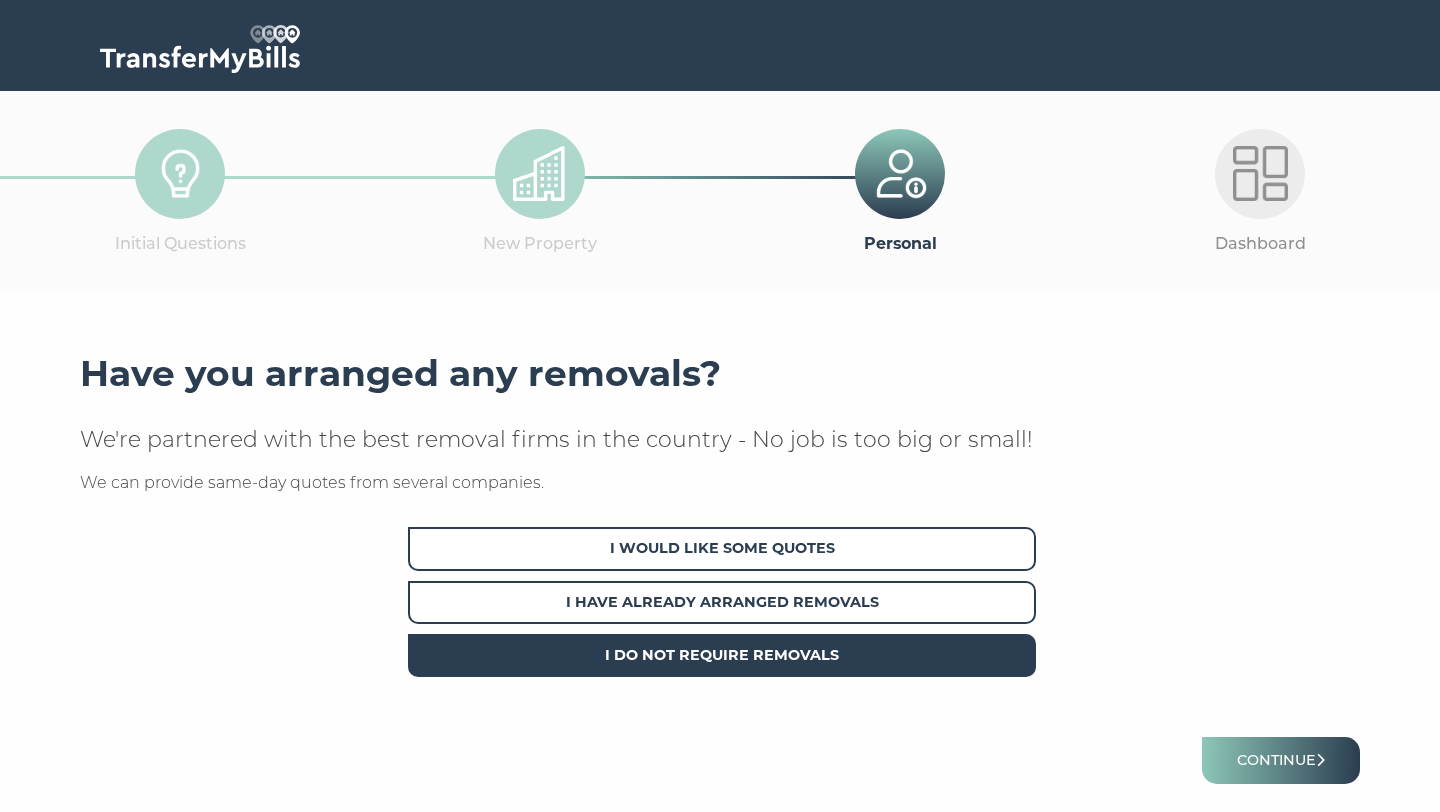 click on "I Do Not Require Removals" at bounding box center [722, 655] 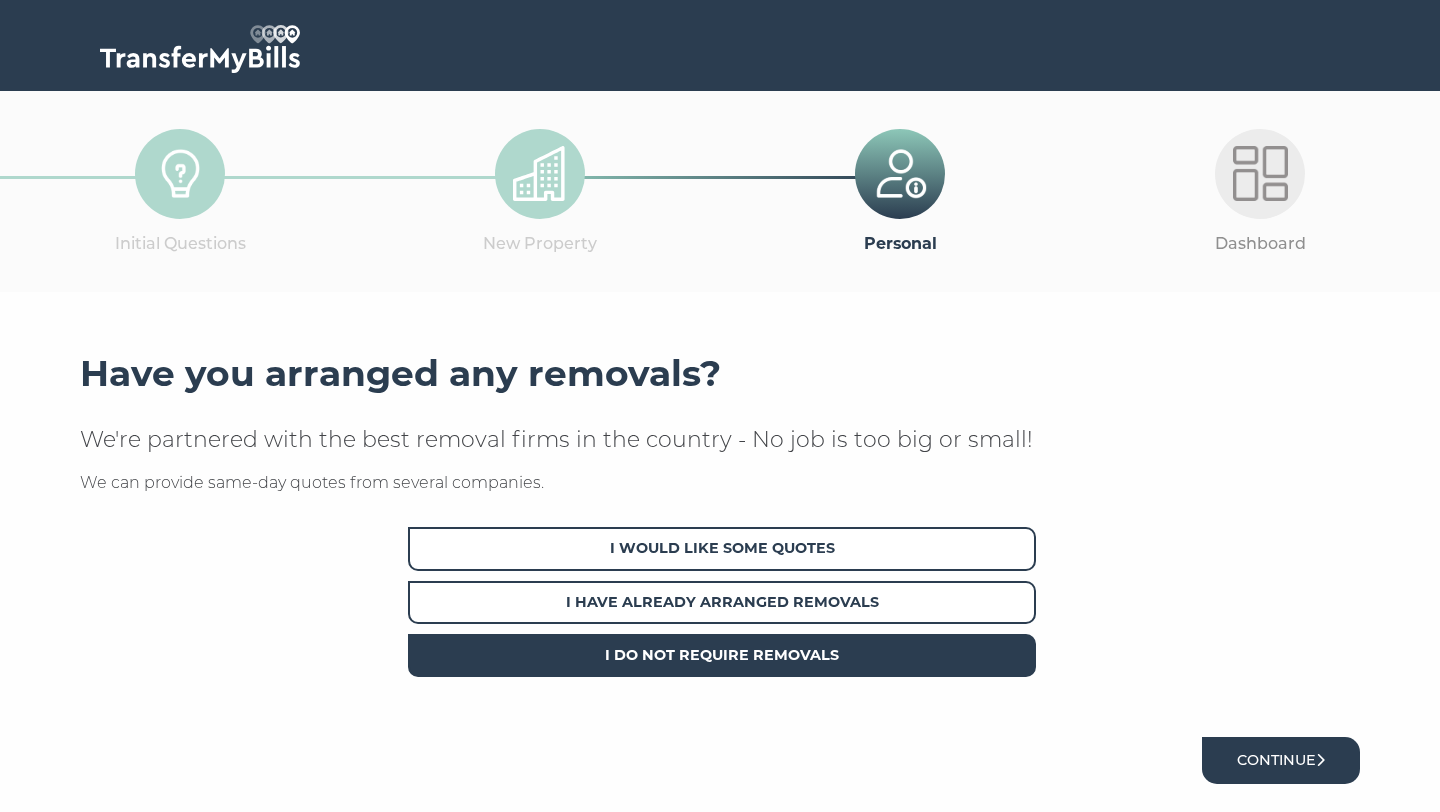 click on "Continue" at bounding box center (1281, 760) 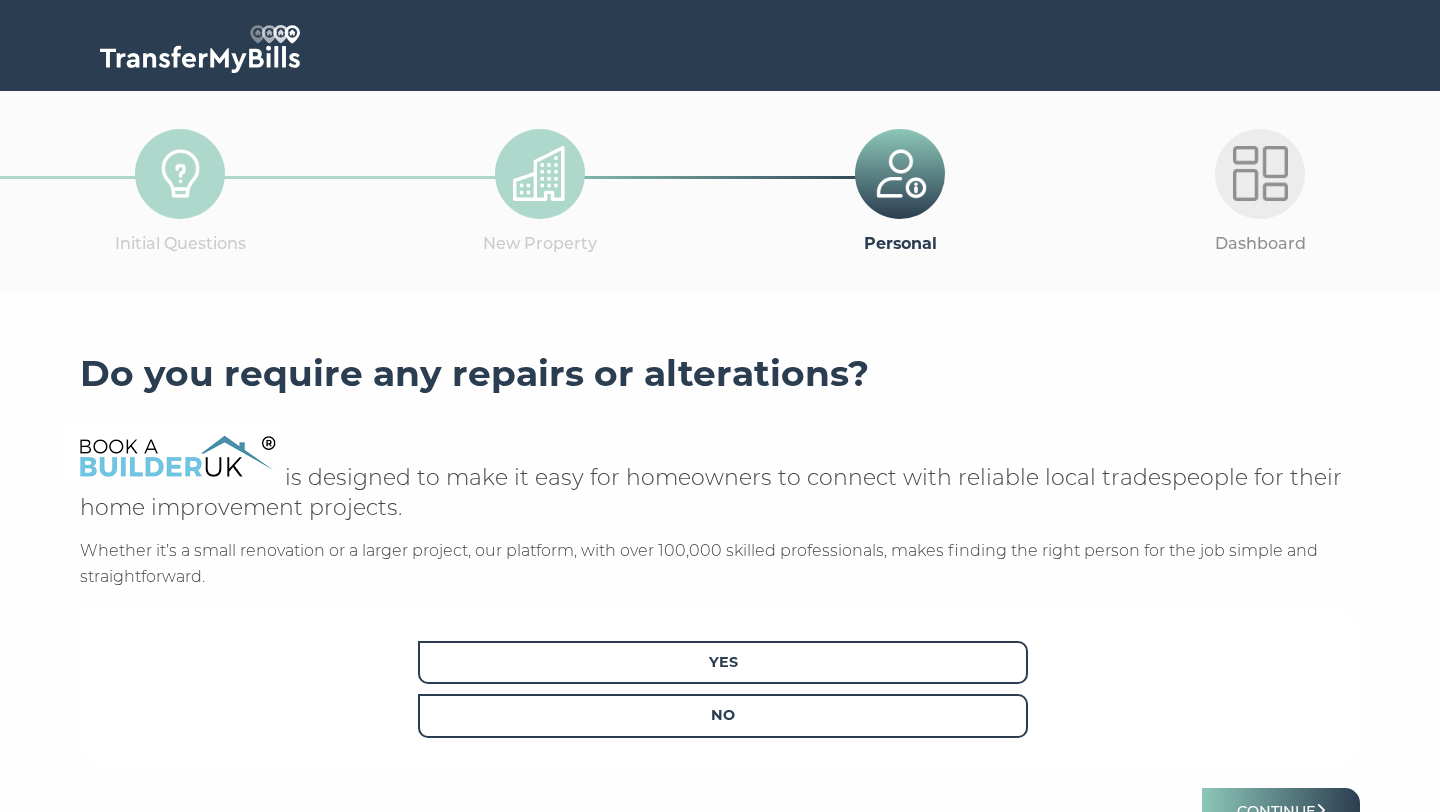 scroll, scrollTop: 0, scrollLeft: 0, axis: both 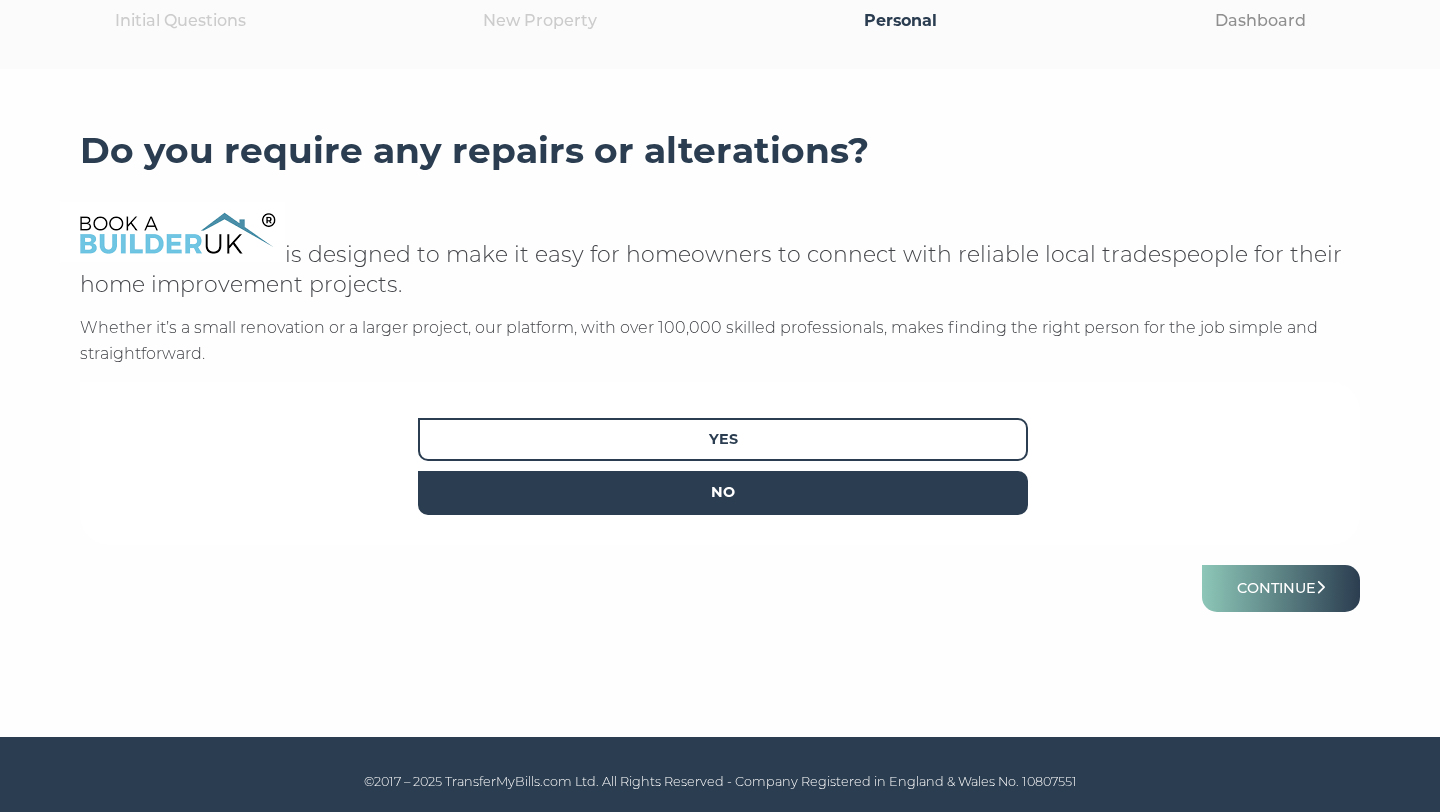 click on "No" at bounding box center [723, 492] 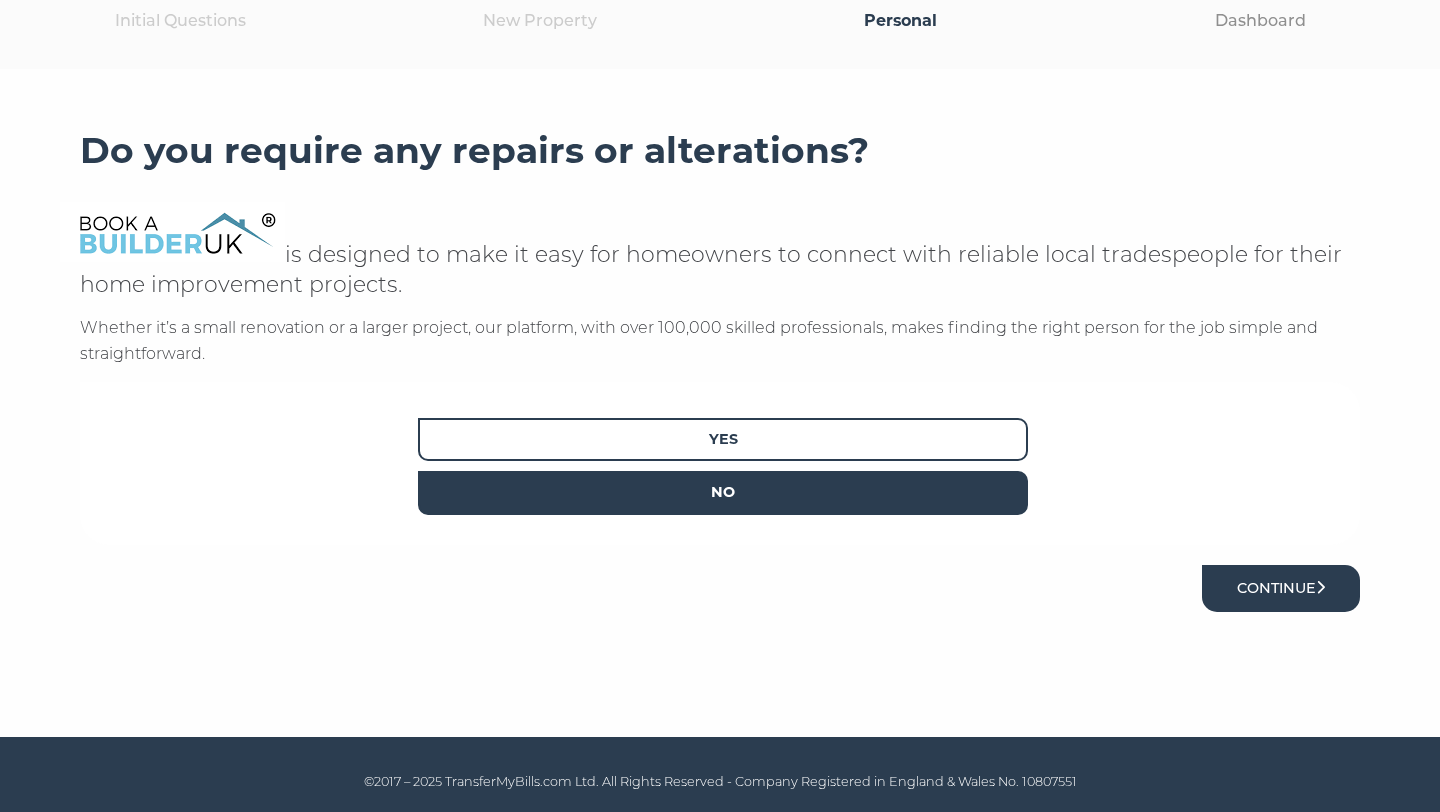 click on "Continue" at bounding box center (1281, 588) 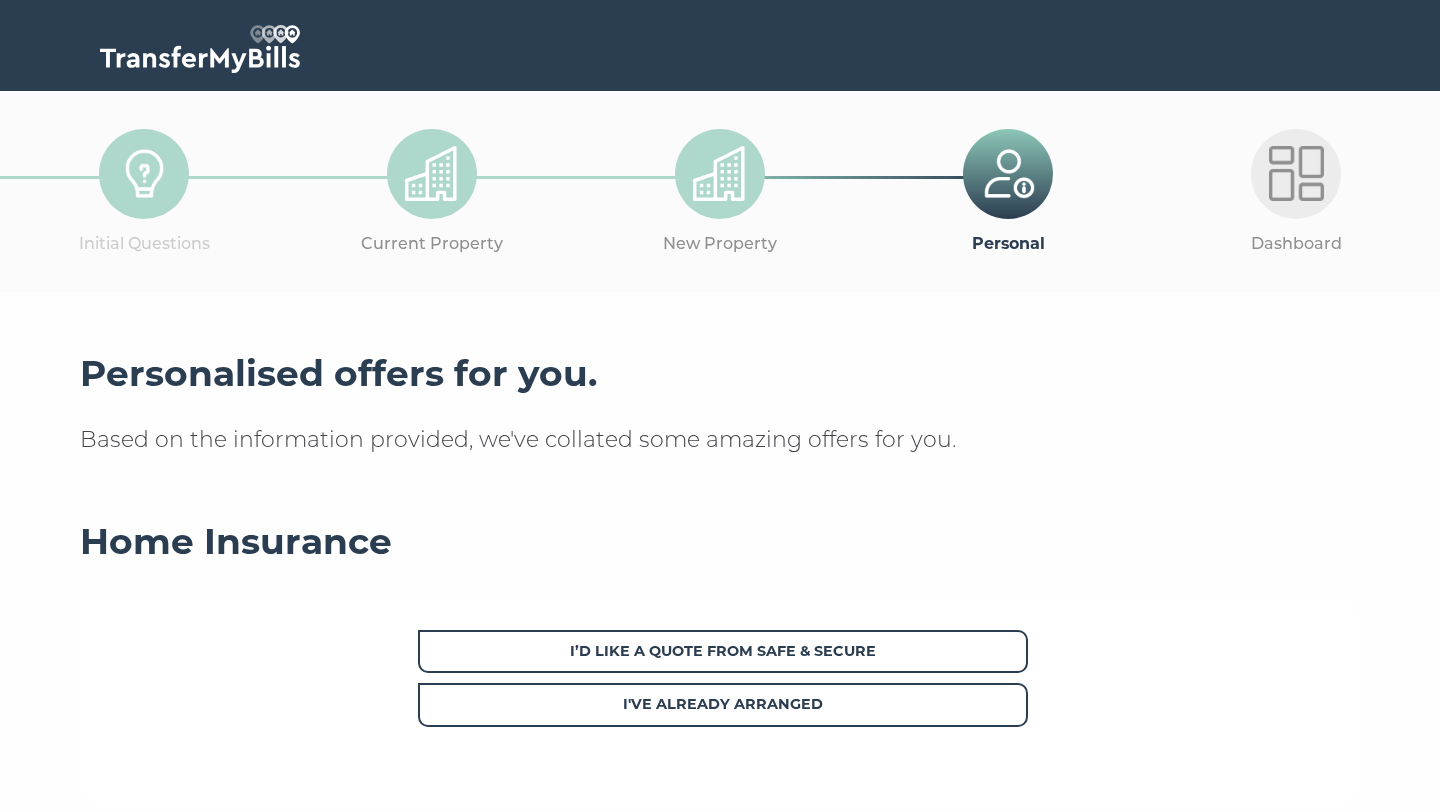 scroll, scrollTop: 0, scrollLeft: 0, axis: both 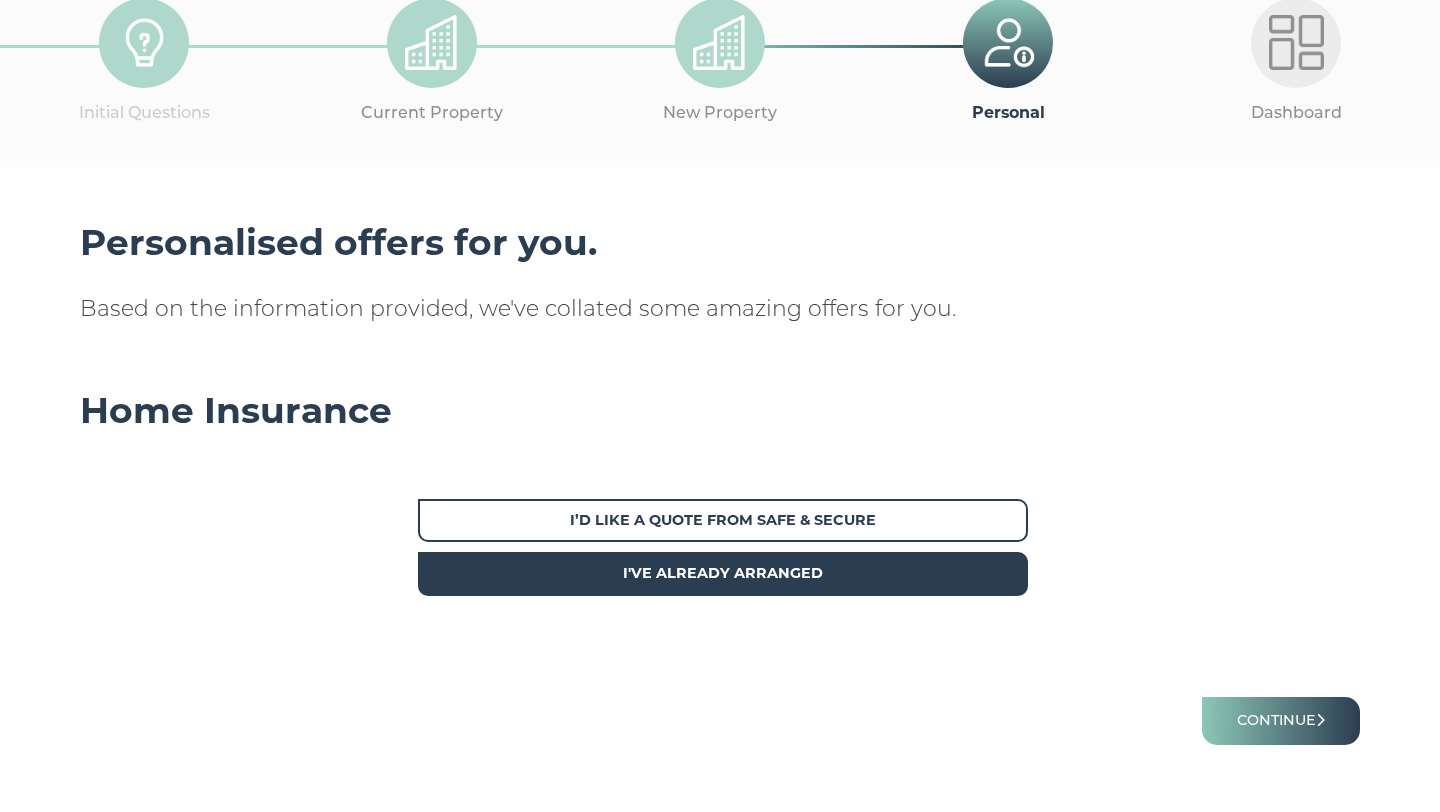 click on "I've already arranged" at bounding box center [723, 573] 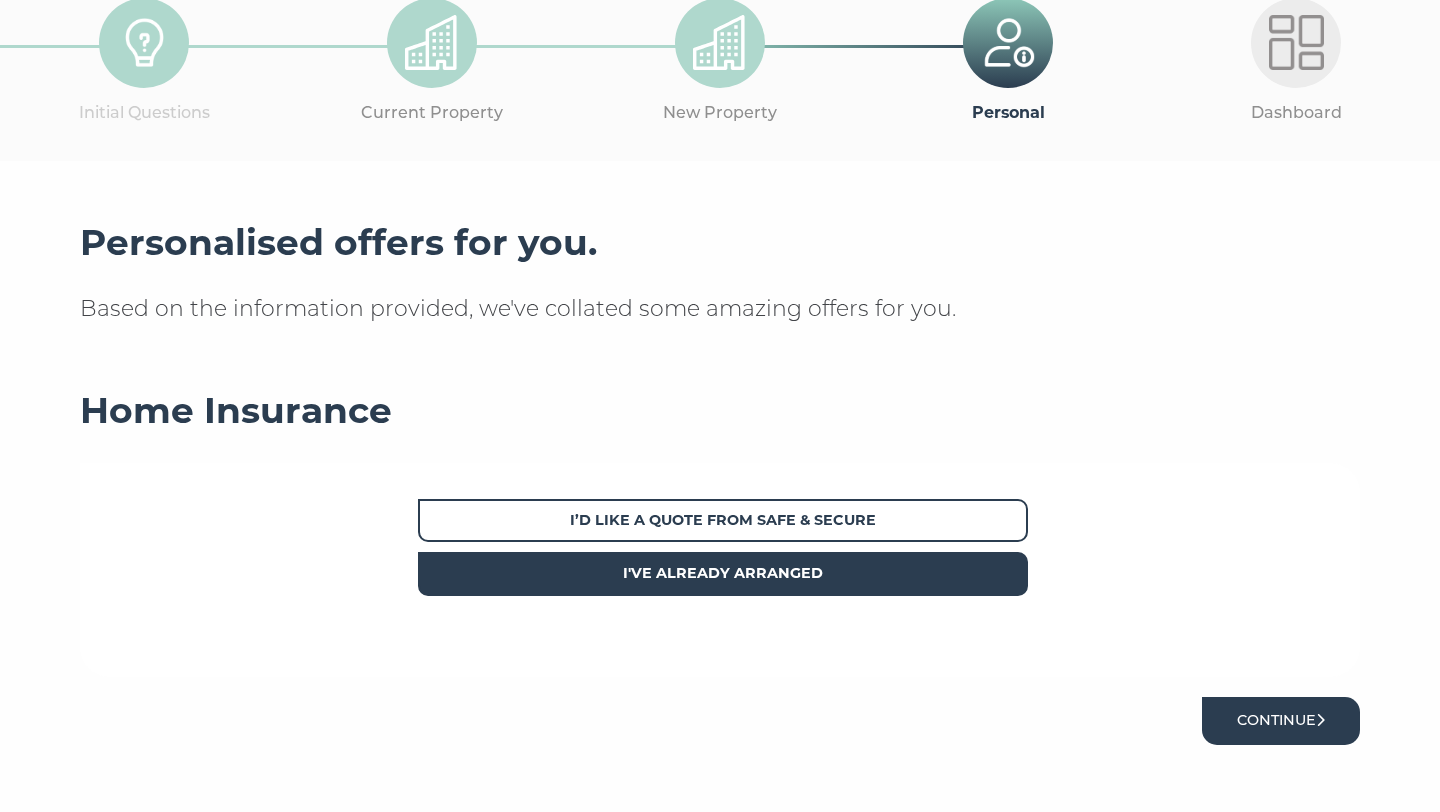 click on "Continue" at bounding box center (1281, 720) 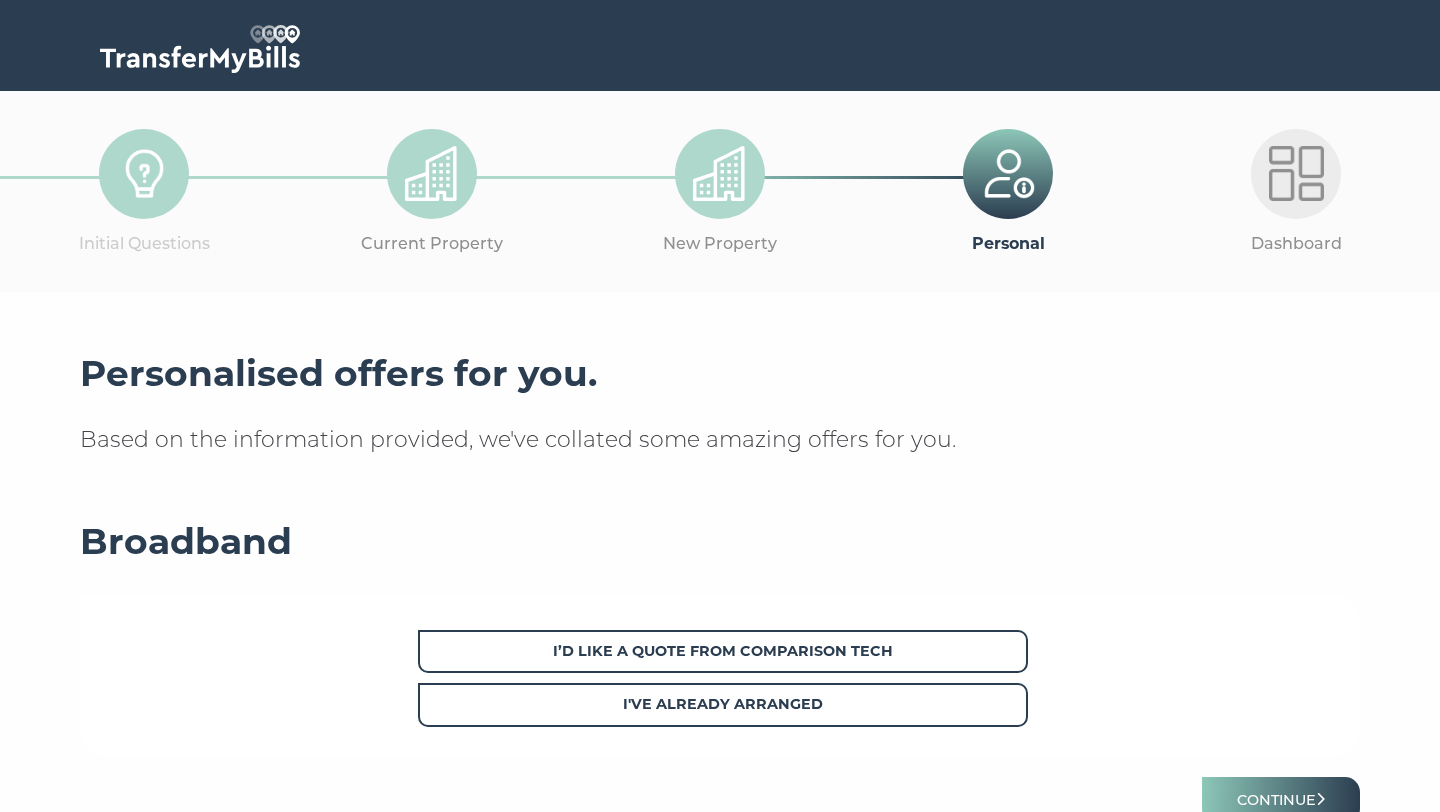 scroll, scrollTop: 0, scrollLeft: 0, axis: both 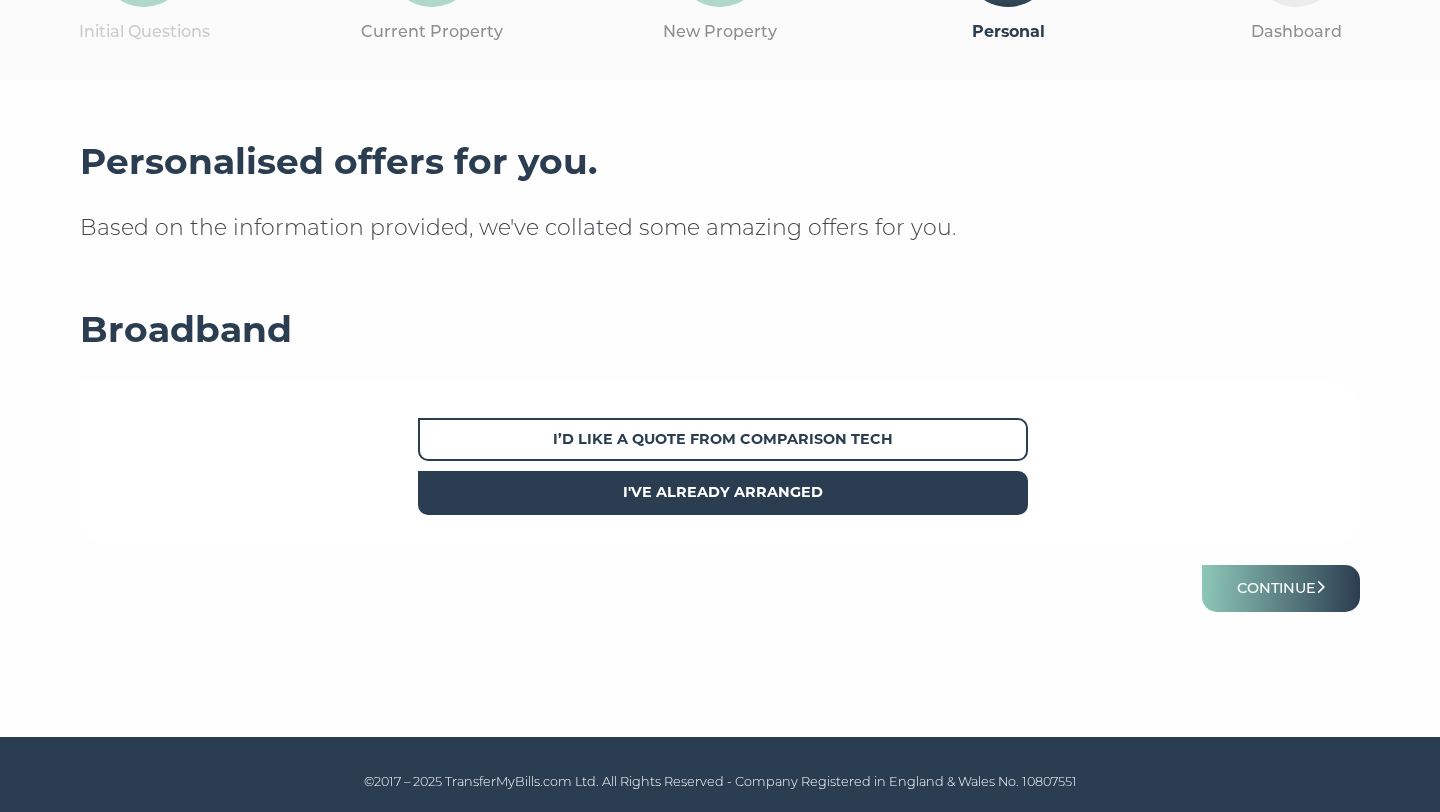 click on "I've already arranged" at bounding box center [723, 492] 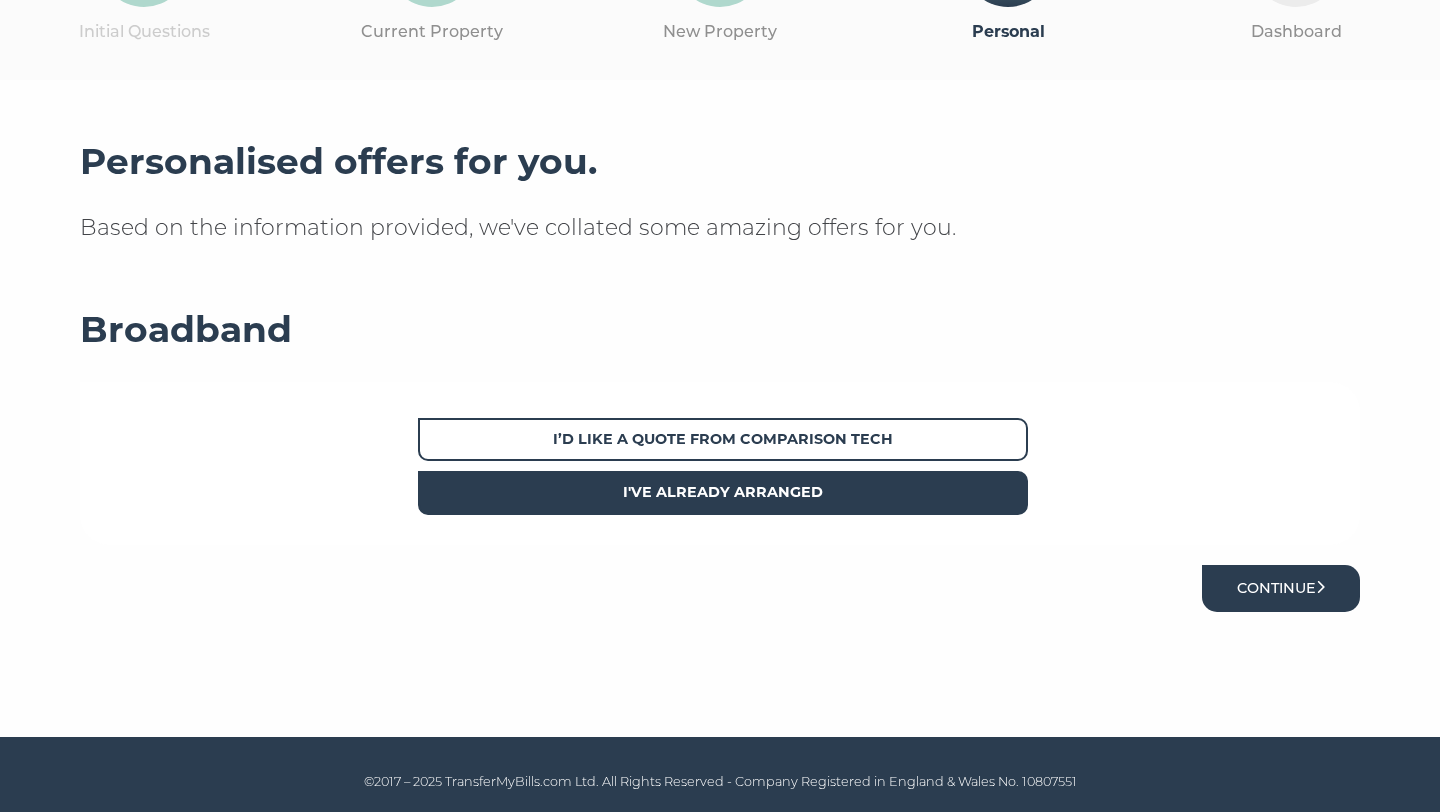 click on "Continue" at bounding box center (1281, 588) 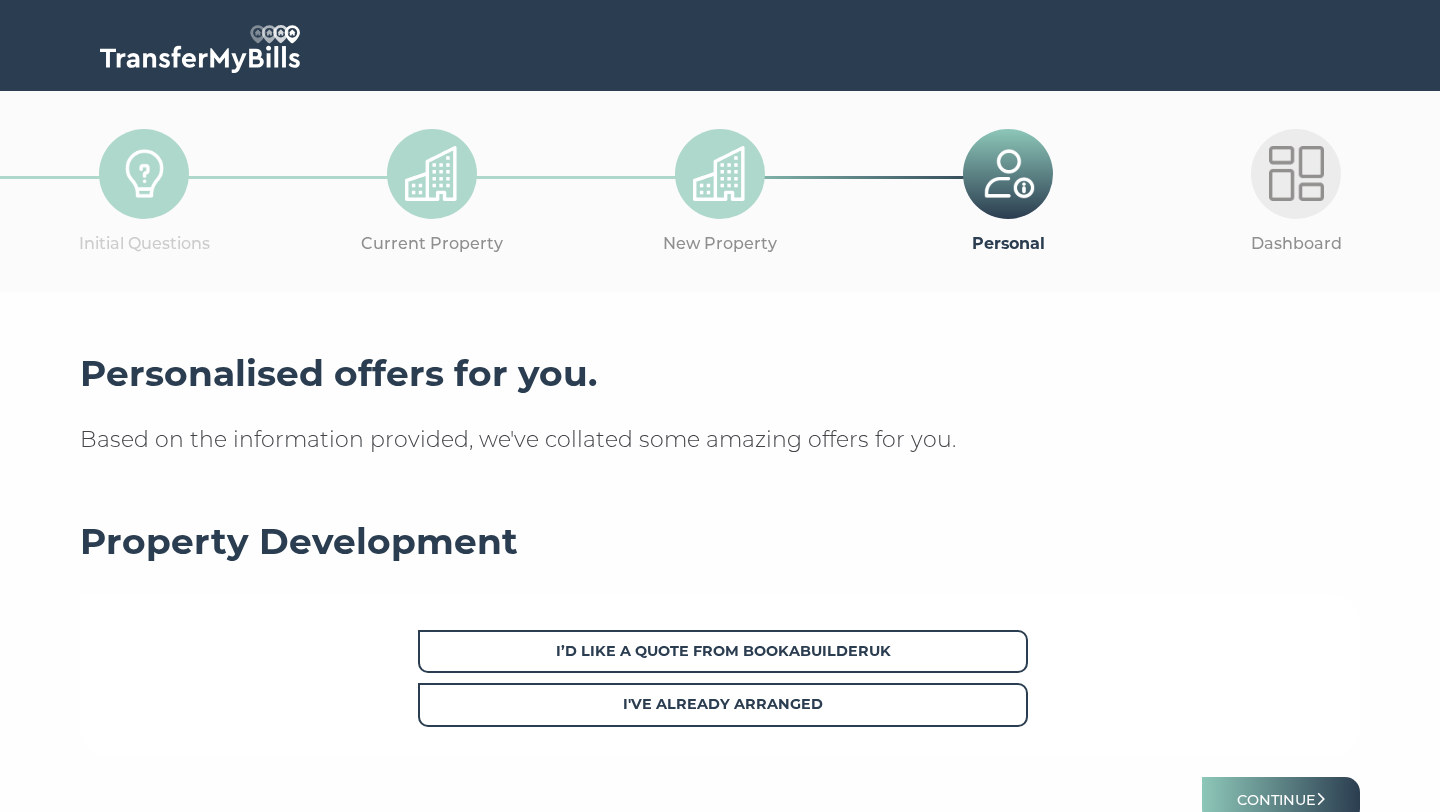 scroll, scrollTop: 0, scrollLeft: 0, axis: both 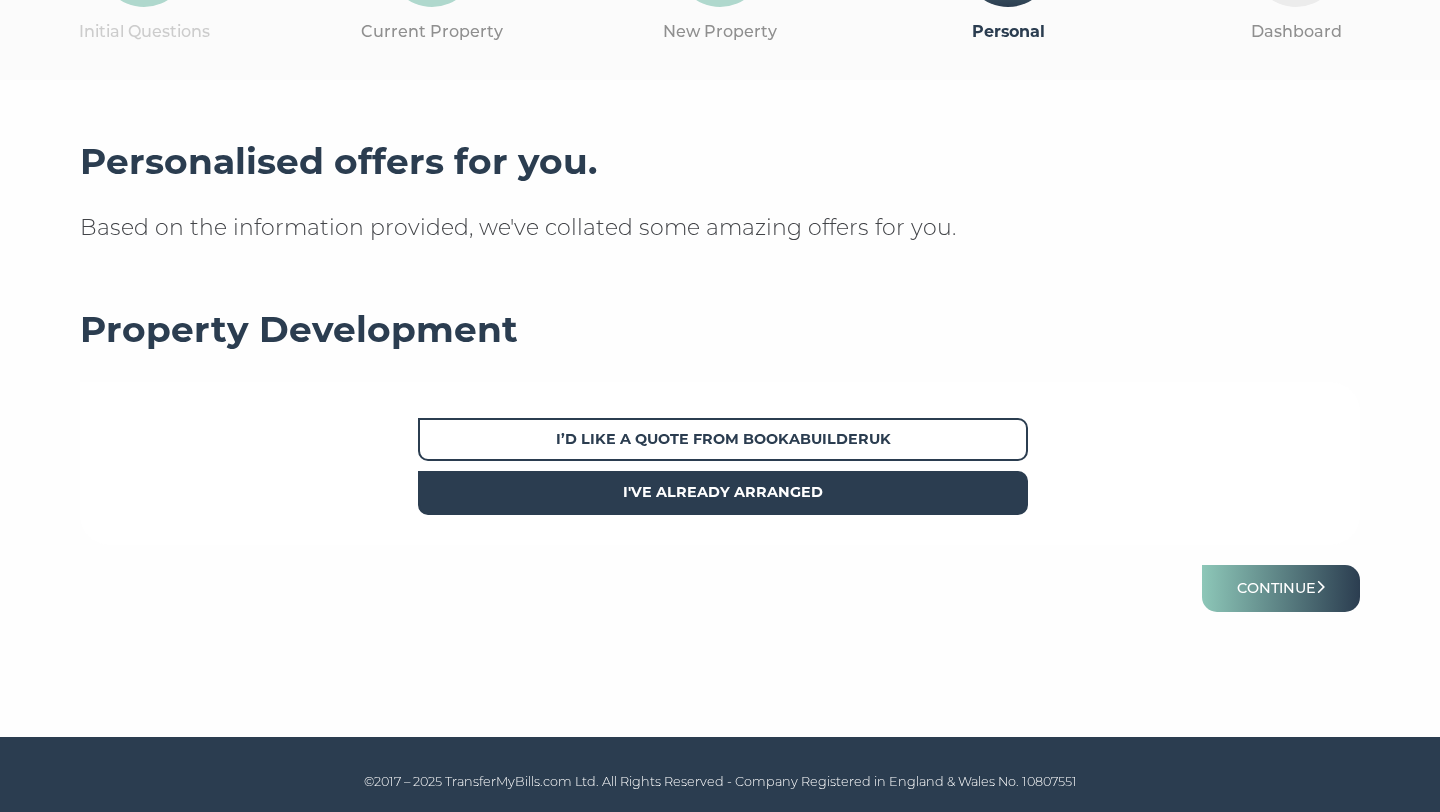 click on "I've already arranged" at bounding box center [723, 492] 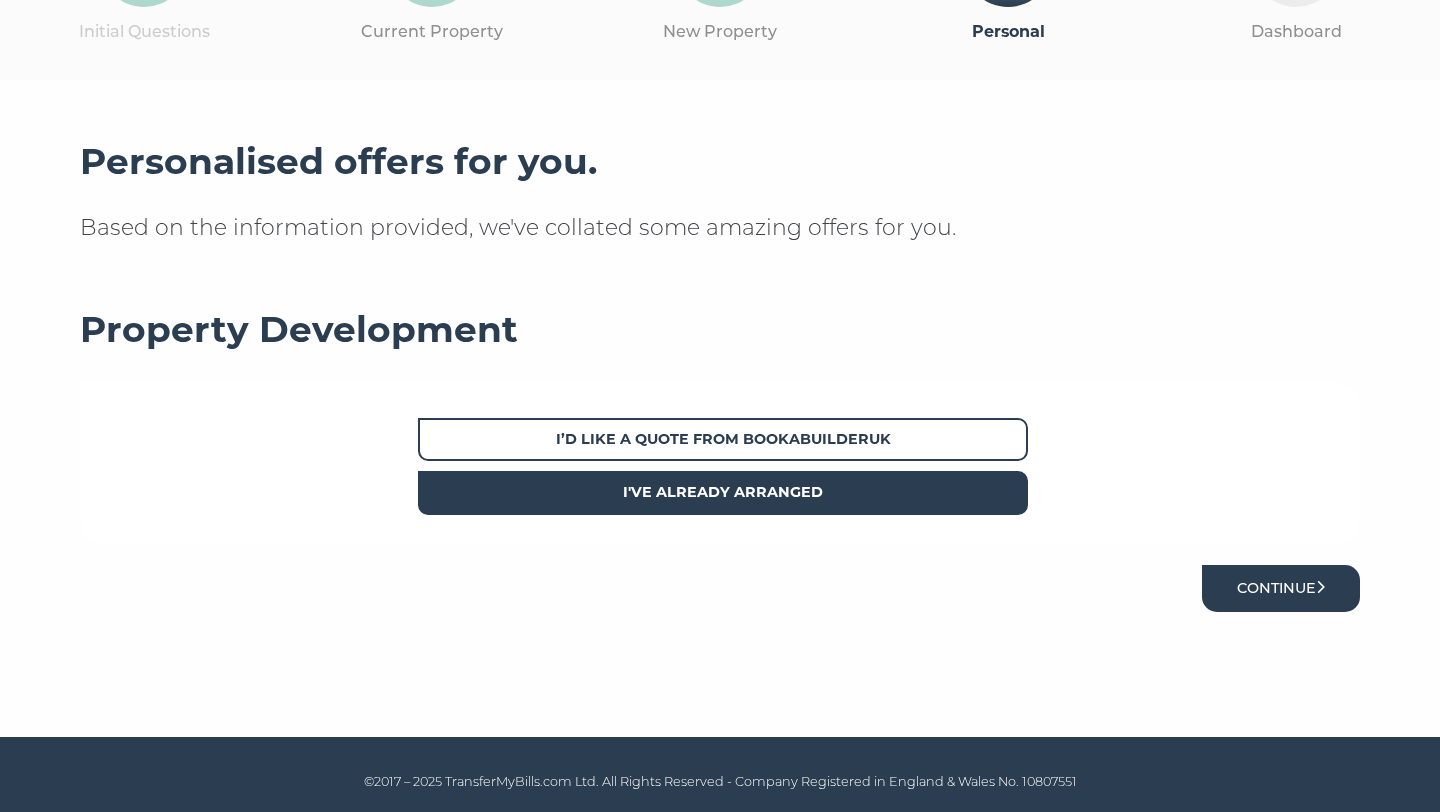 click on "Continue" at bounding box center (1281, 588) 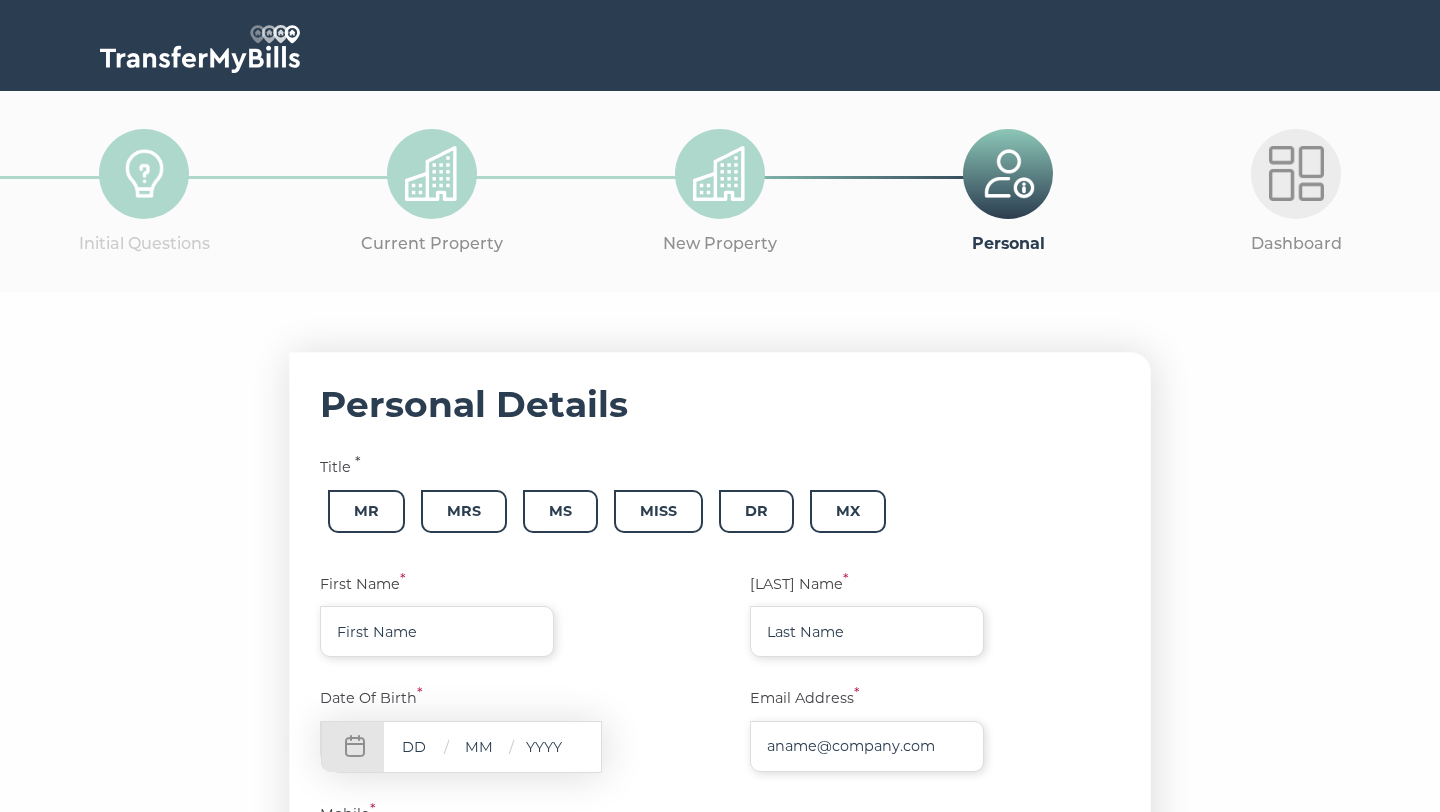 scroll, scrollTop: 0, scrollLeft: 0, axis: both 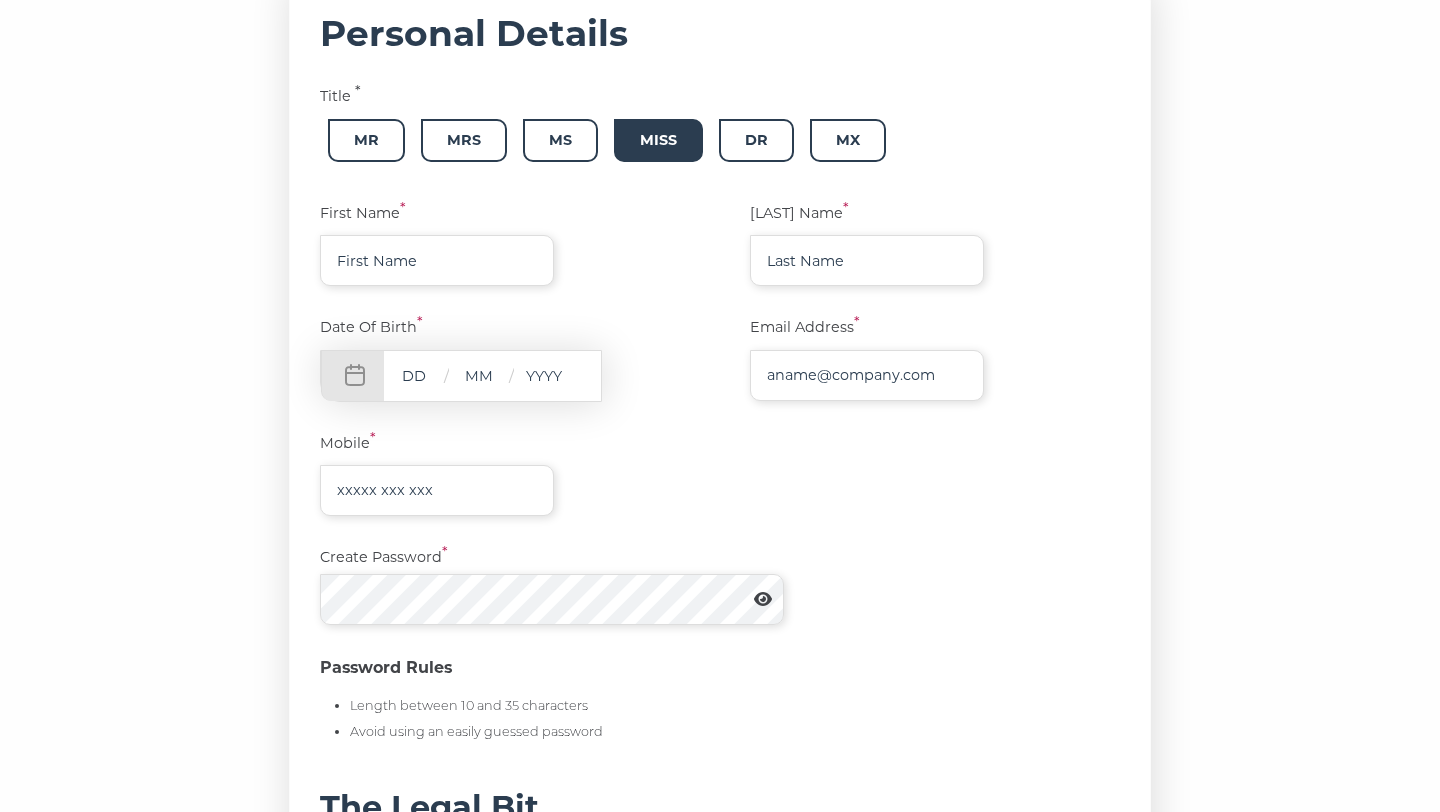 click on "Miss" at bounding box center (658, 140) 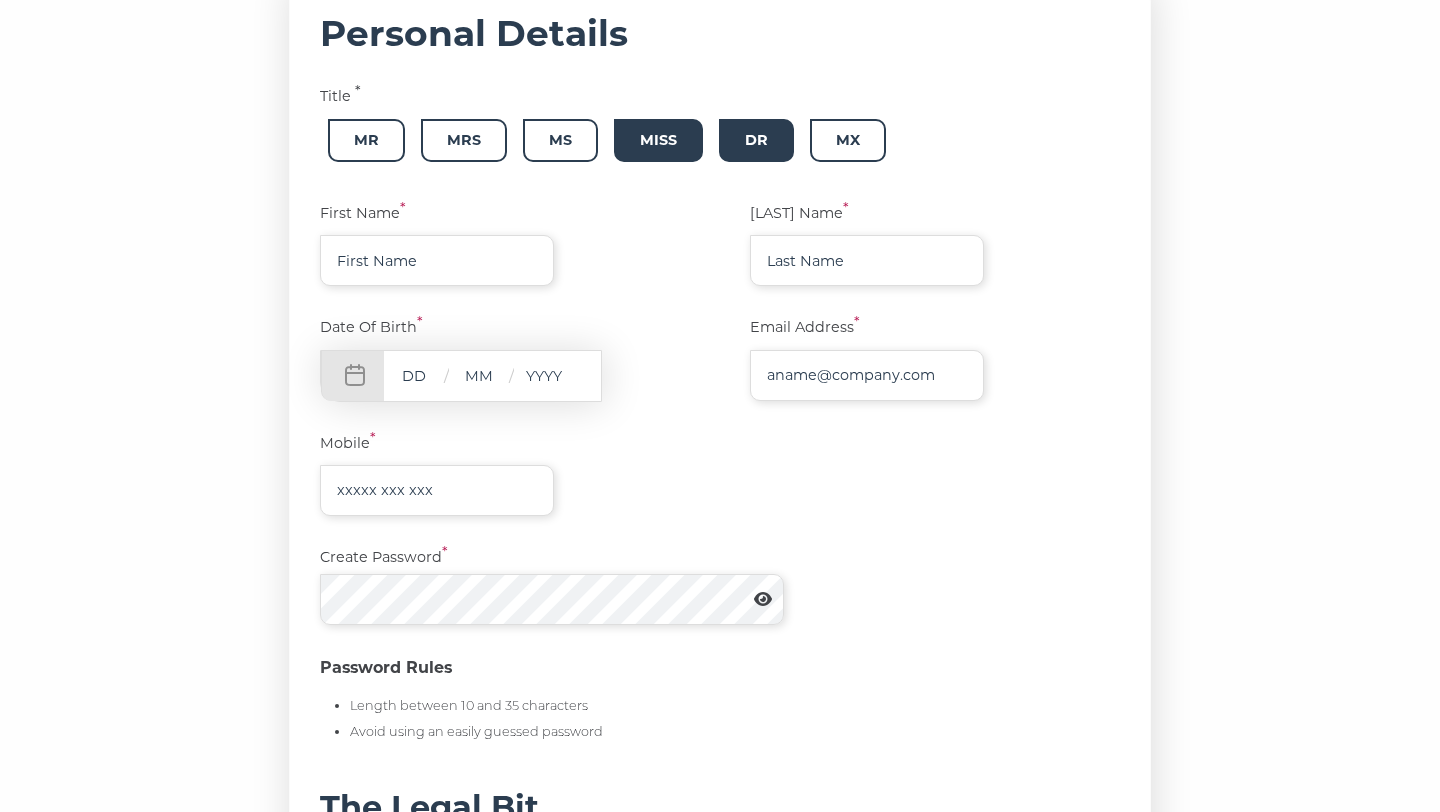click on "Dr" at bounding box center (756, 140) 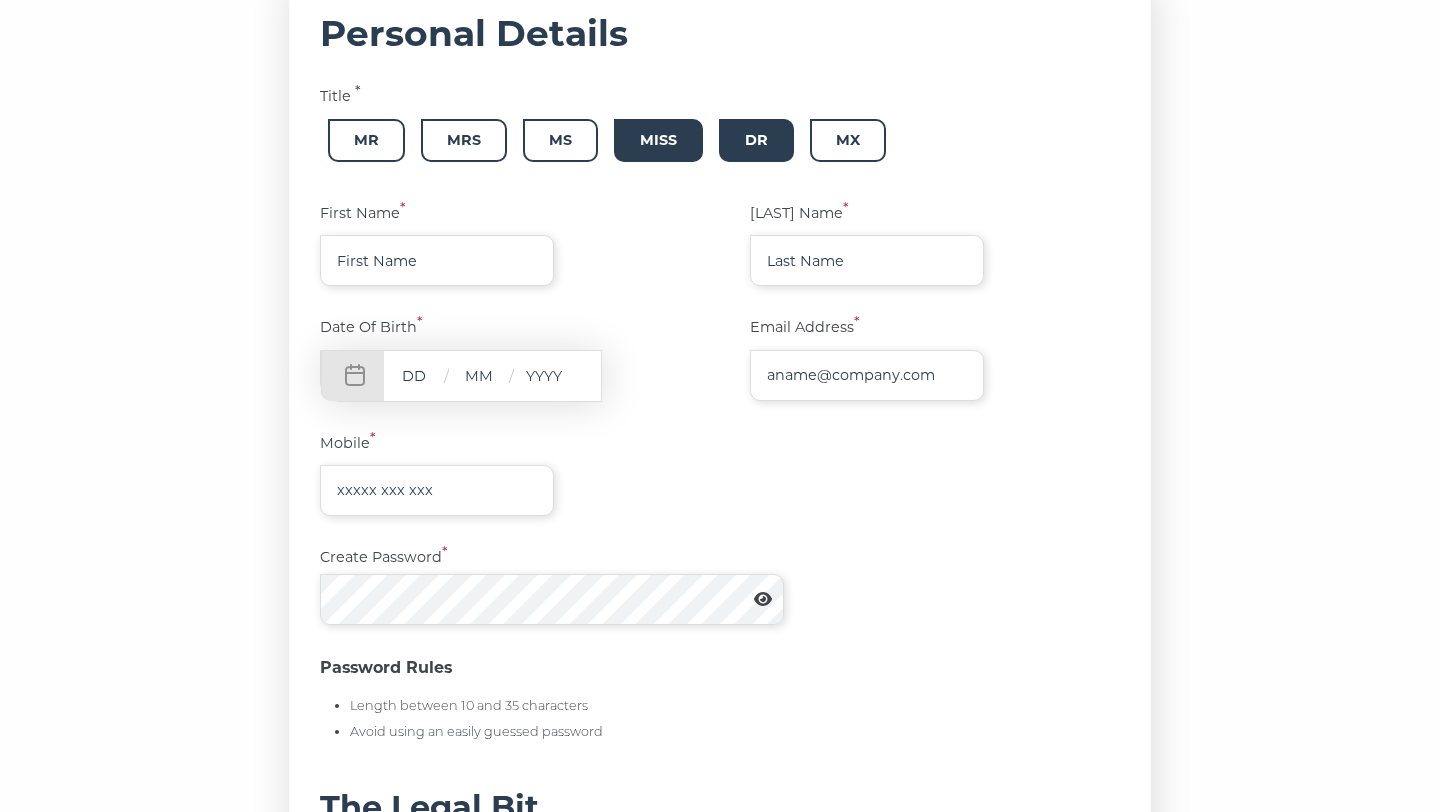 click on "Miss" at bounding box center [658, 140] 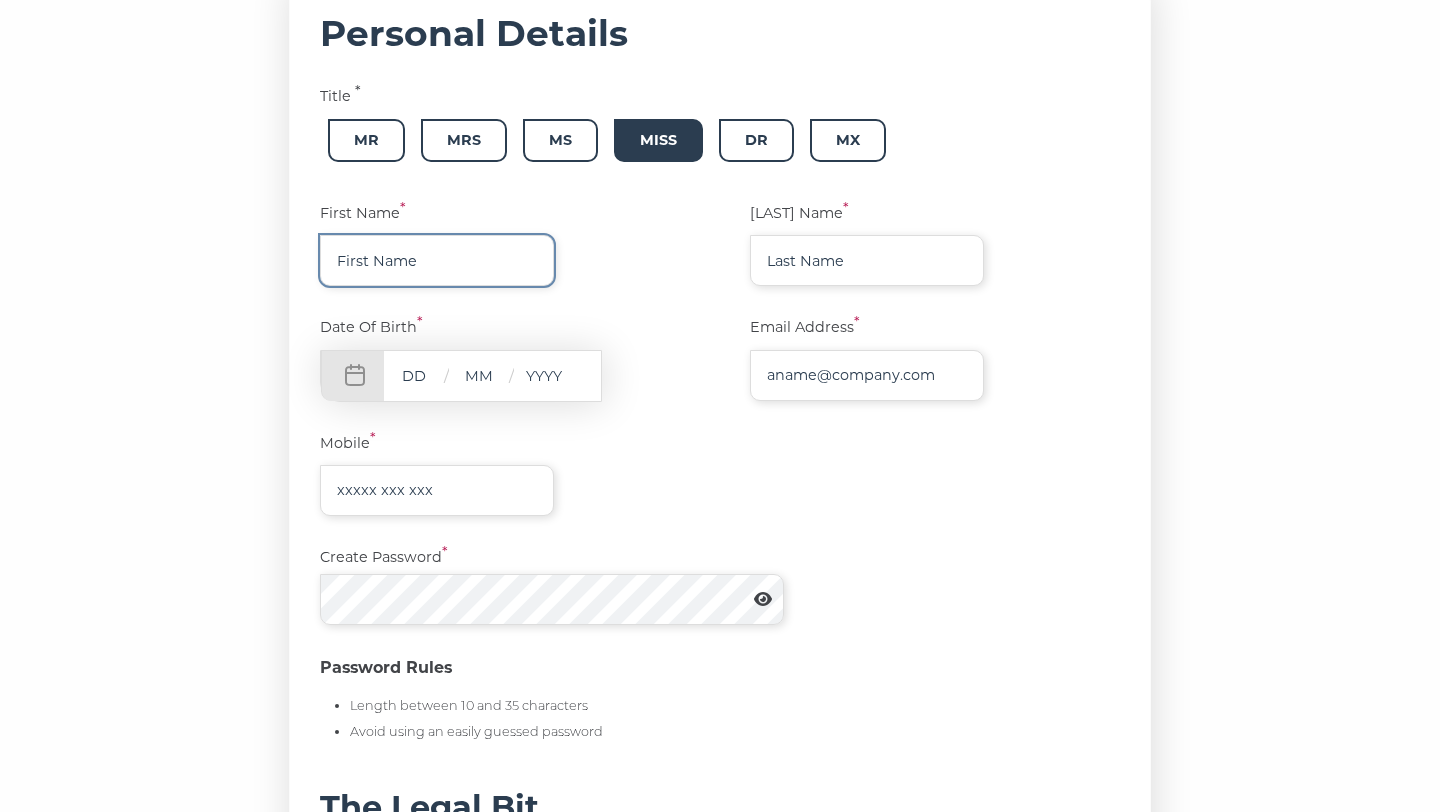 click at bounding box center (437, 260) 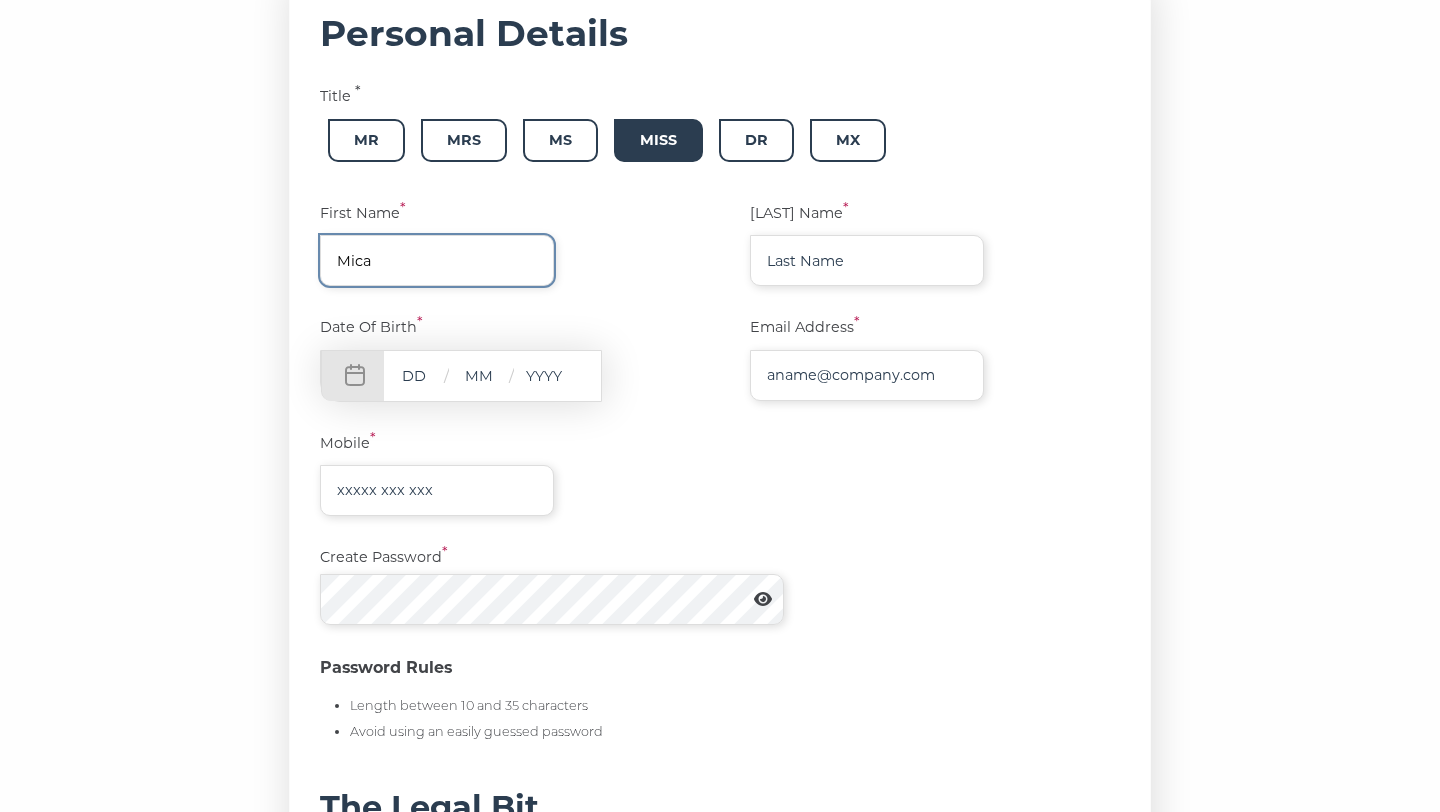 type on "Mica" 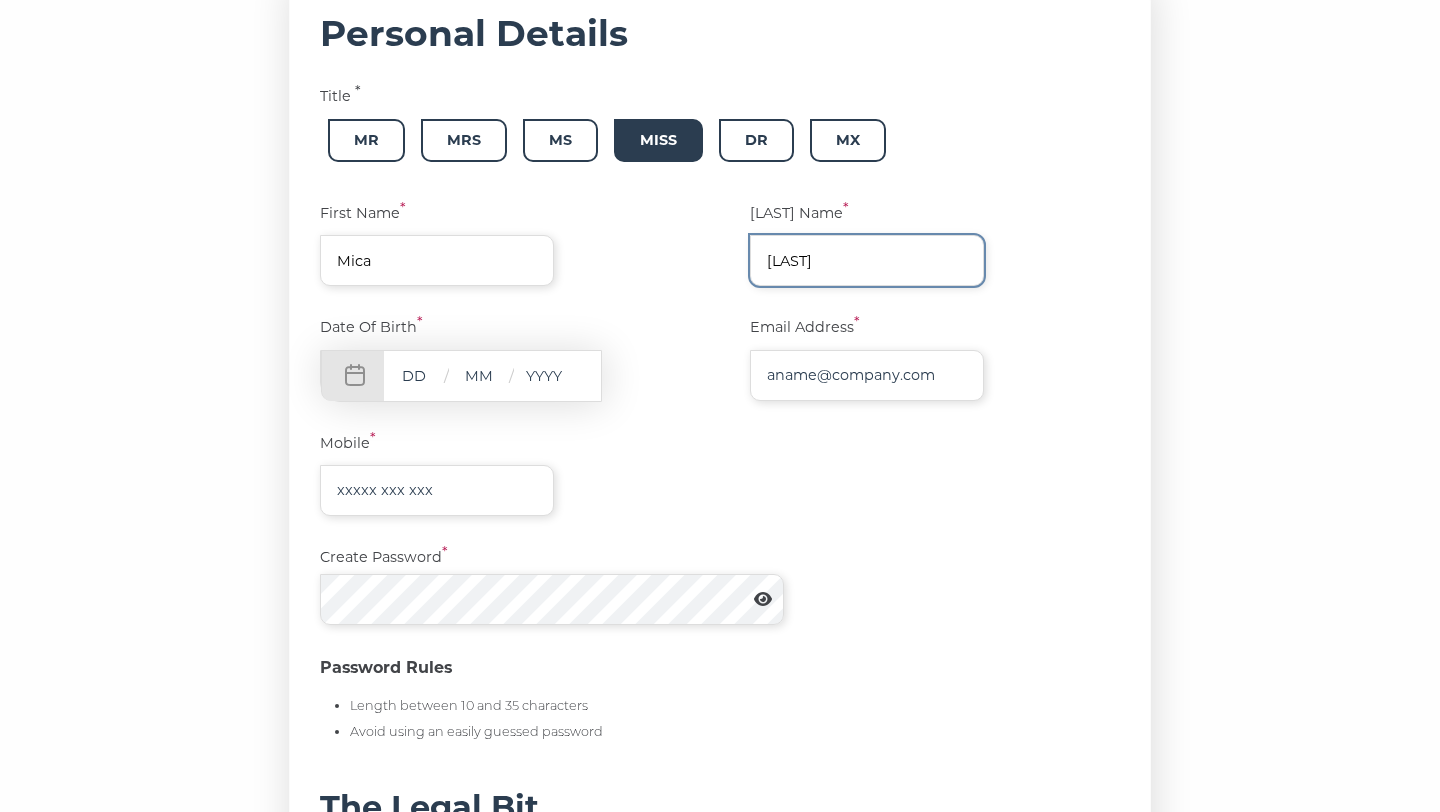 type on "[LAST]" 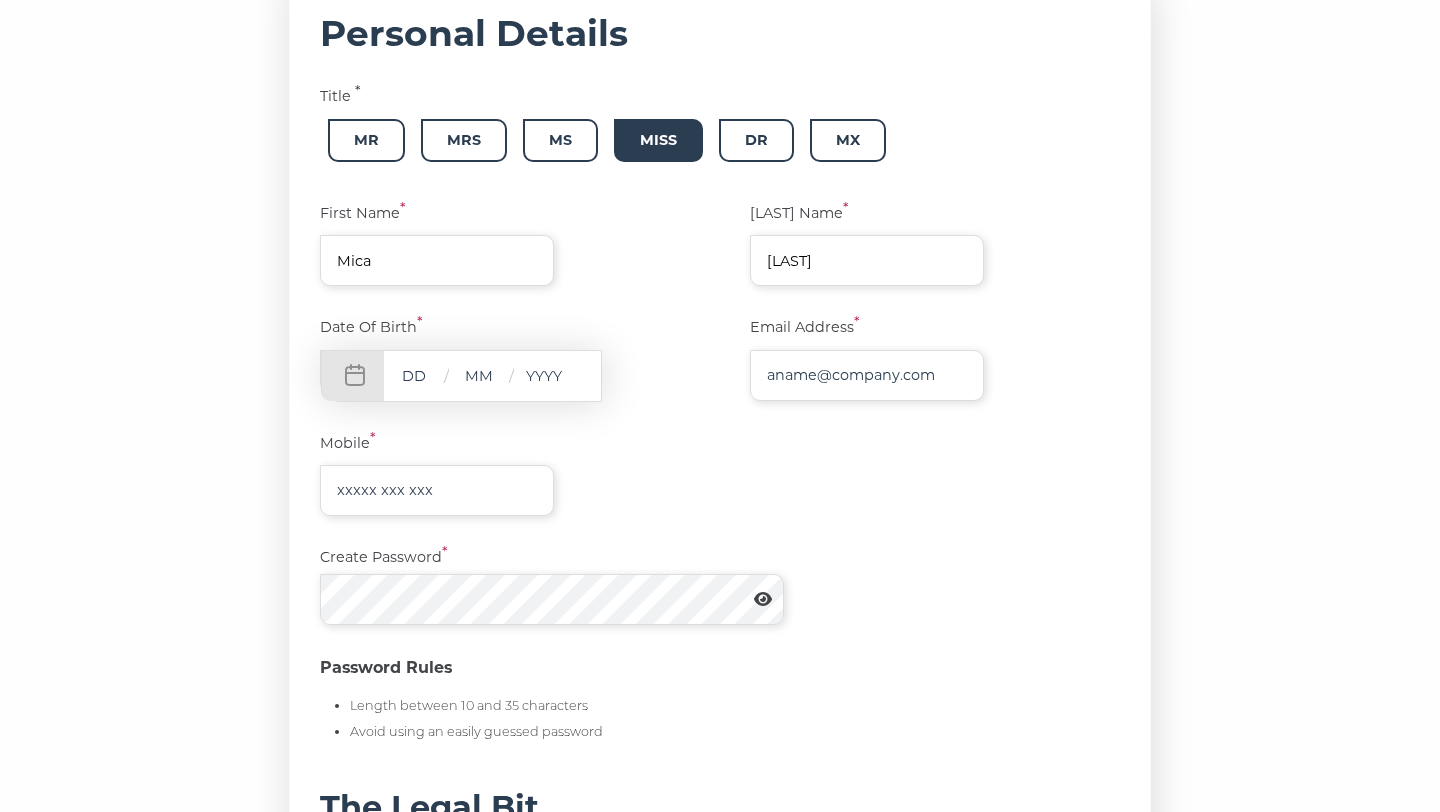 click at bounding box center [414, 375] 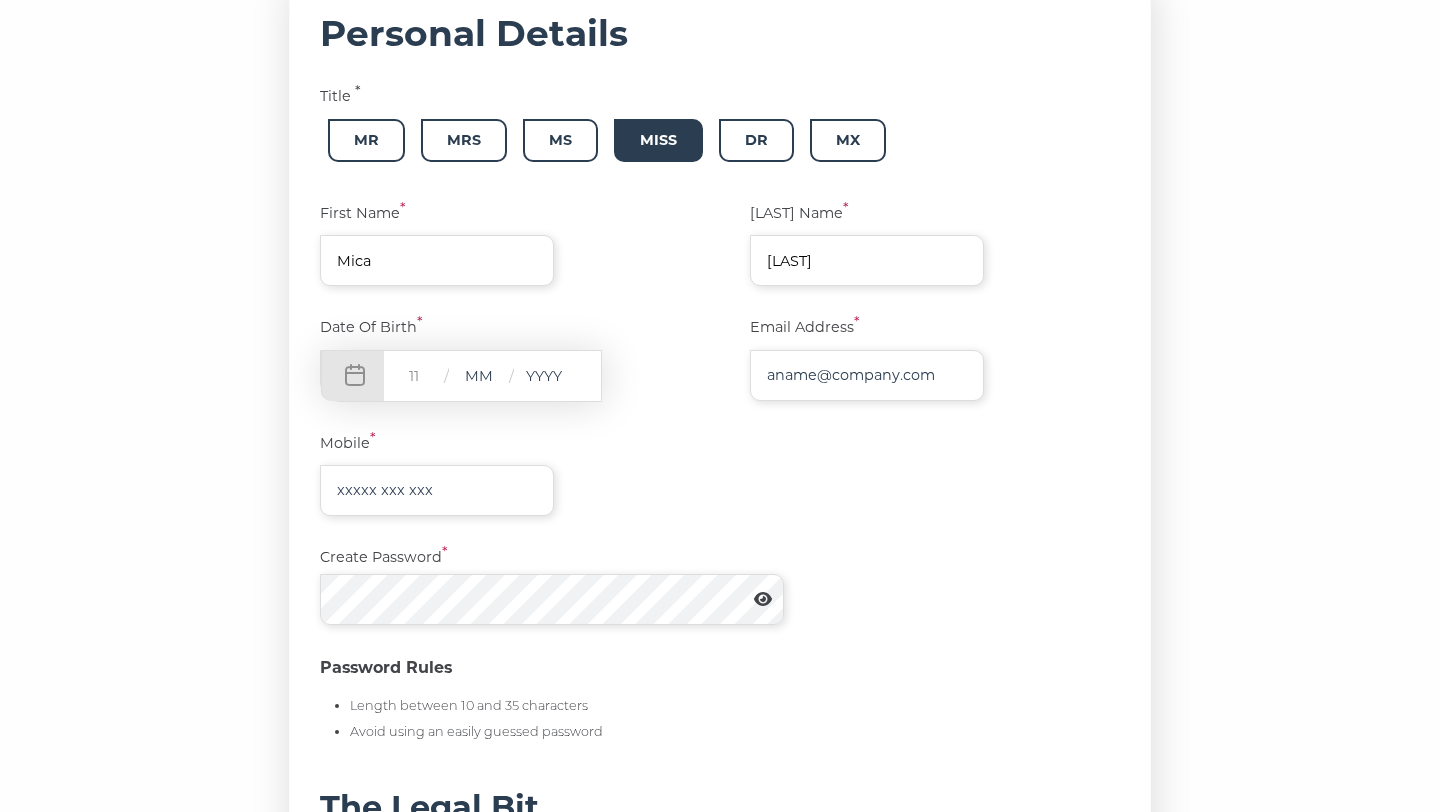 type on "11" 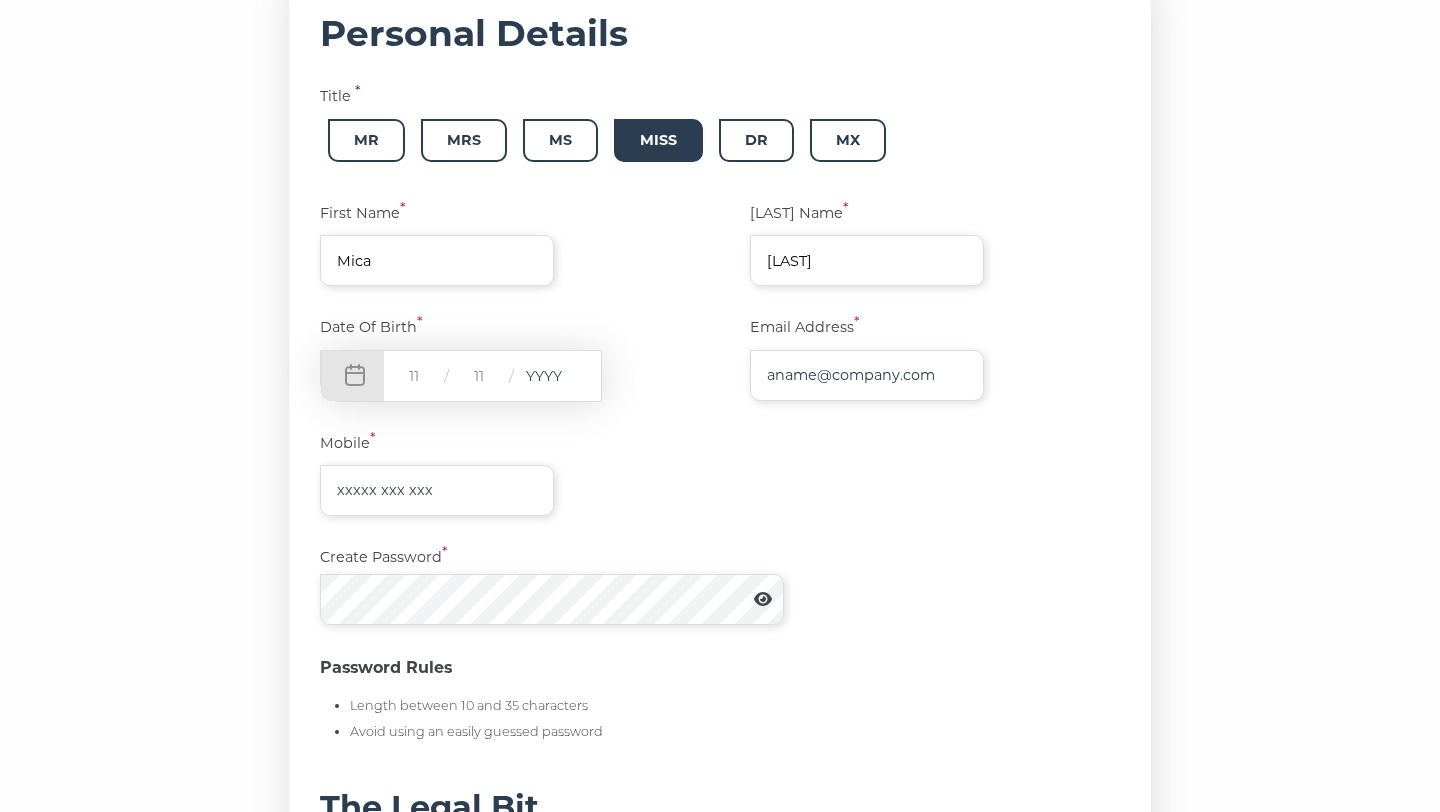 type on "11" 